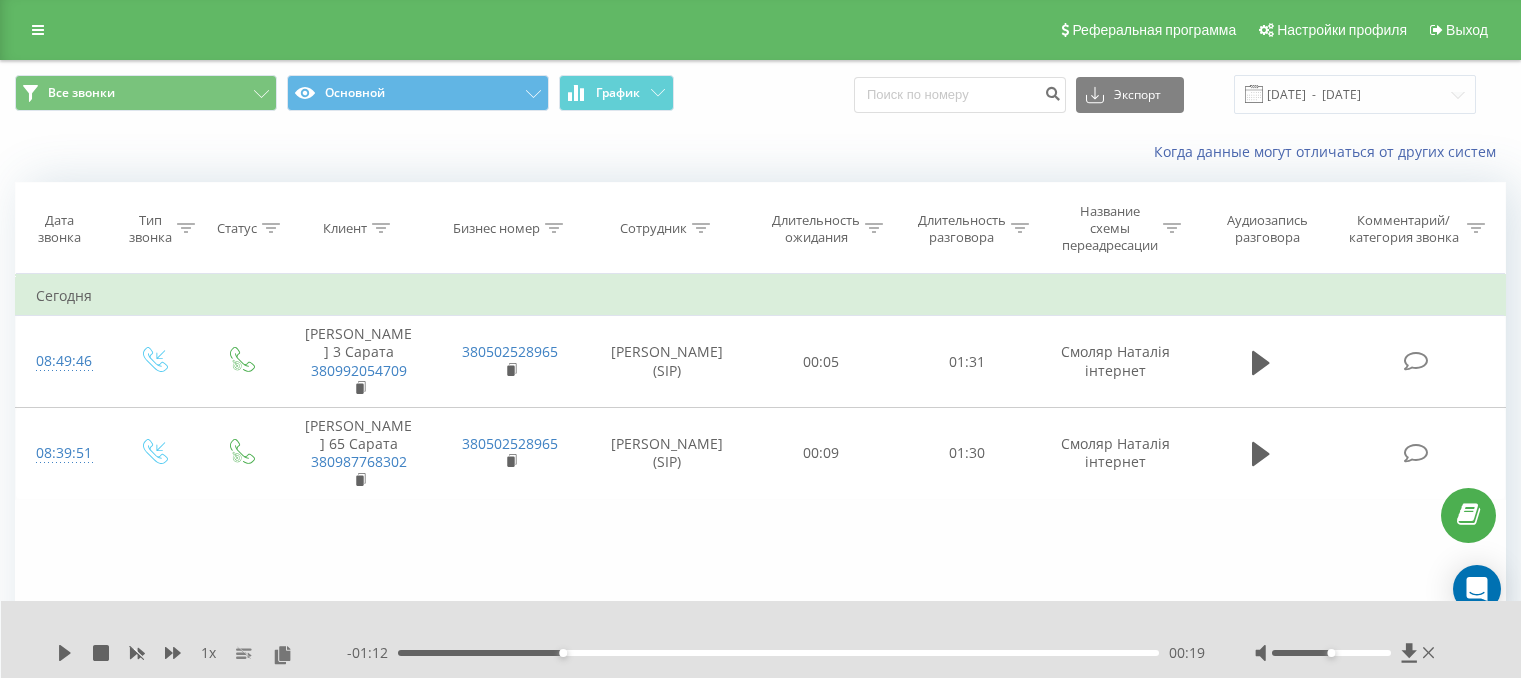 scroll, scrollTop: 0, scrollLeft: 0, axis: both 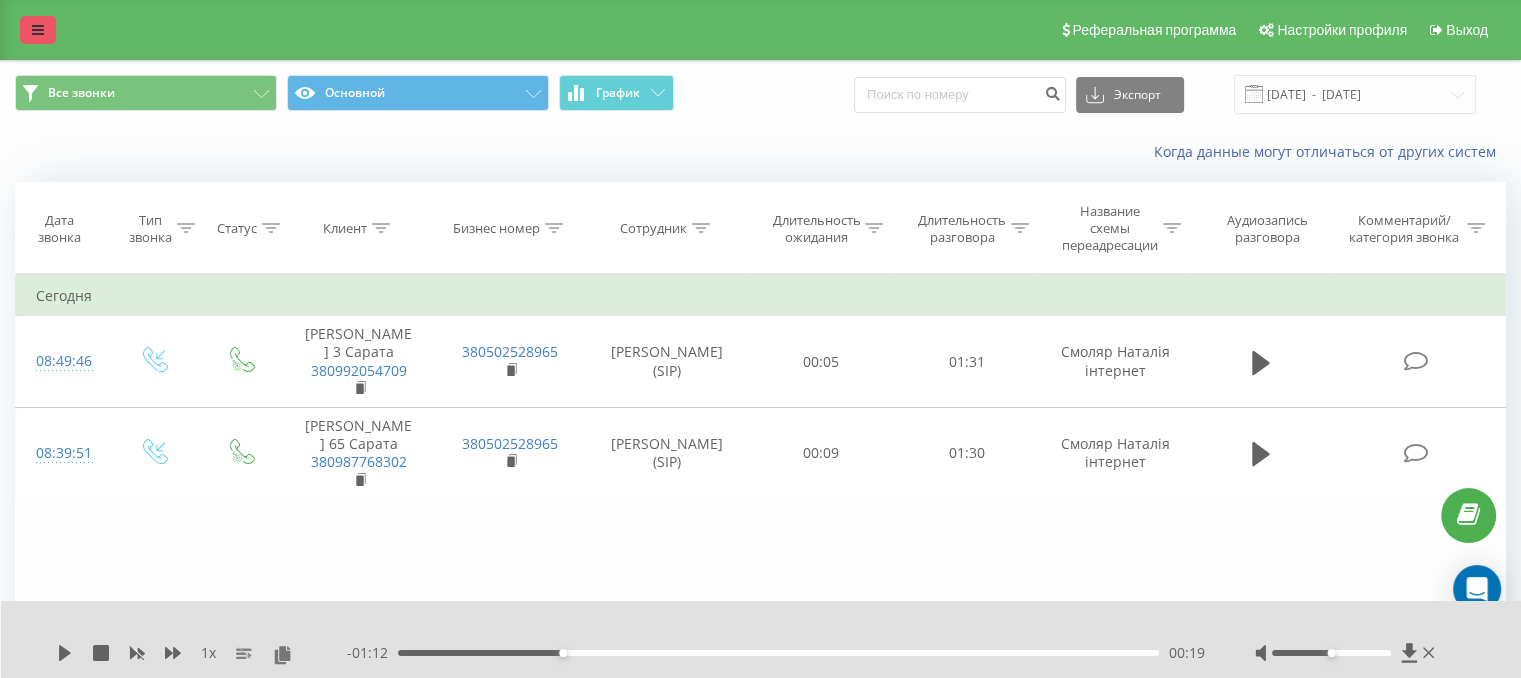 click at bounding box center (38, 30) 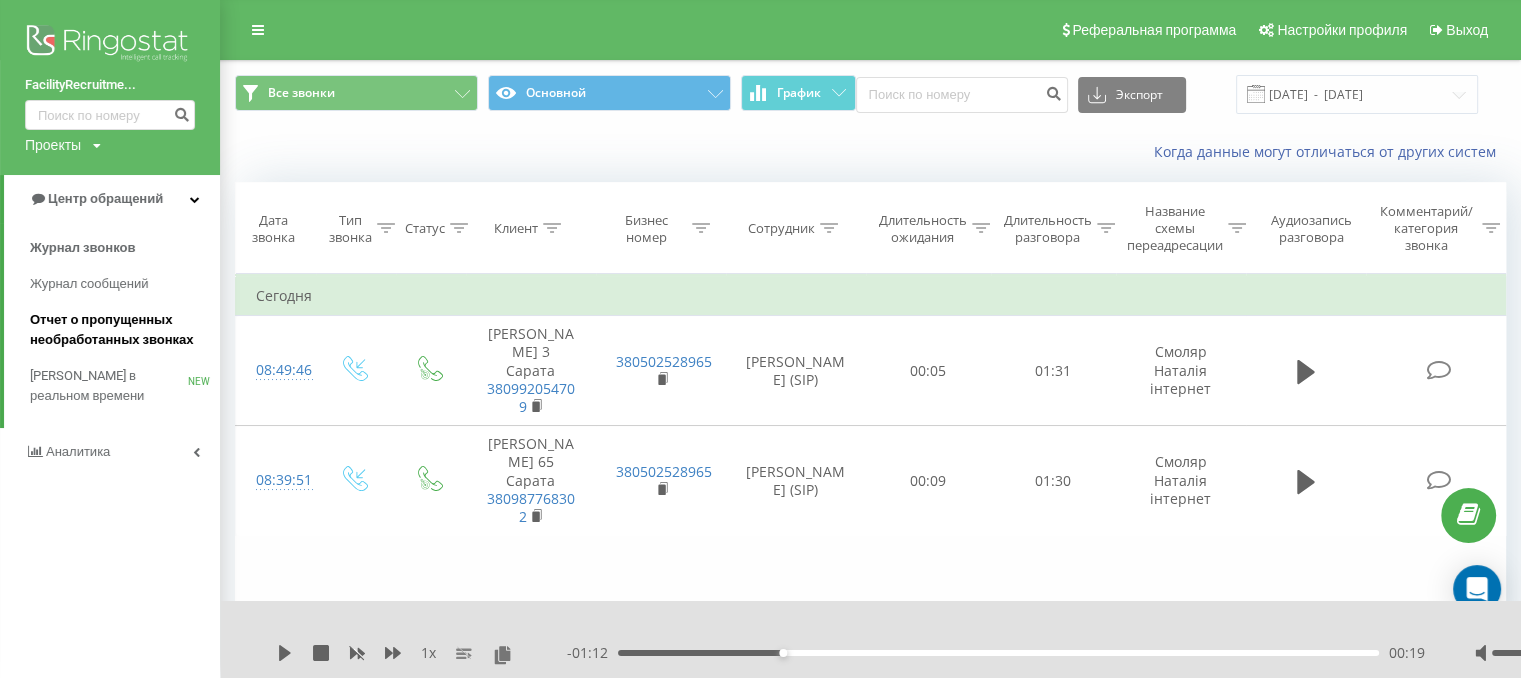 click on "Отчет о пропущенных необработанных звонках" at bounding box center [120, 330] 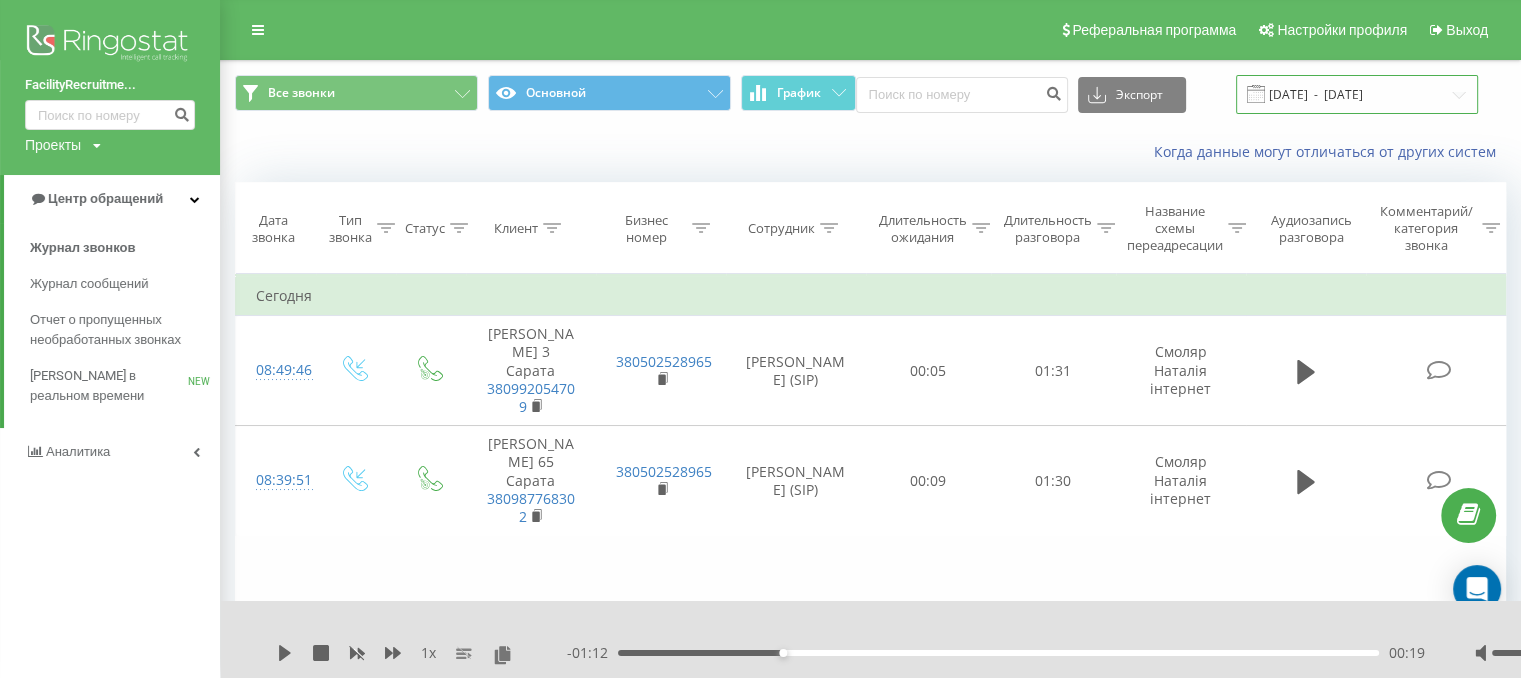 click on "10.07.2025  -  10.07.2025" at bounding box center (1357, 94) 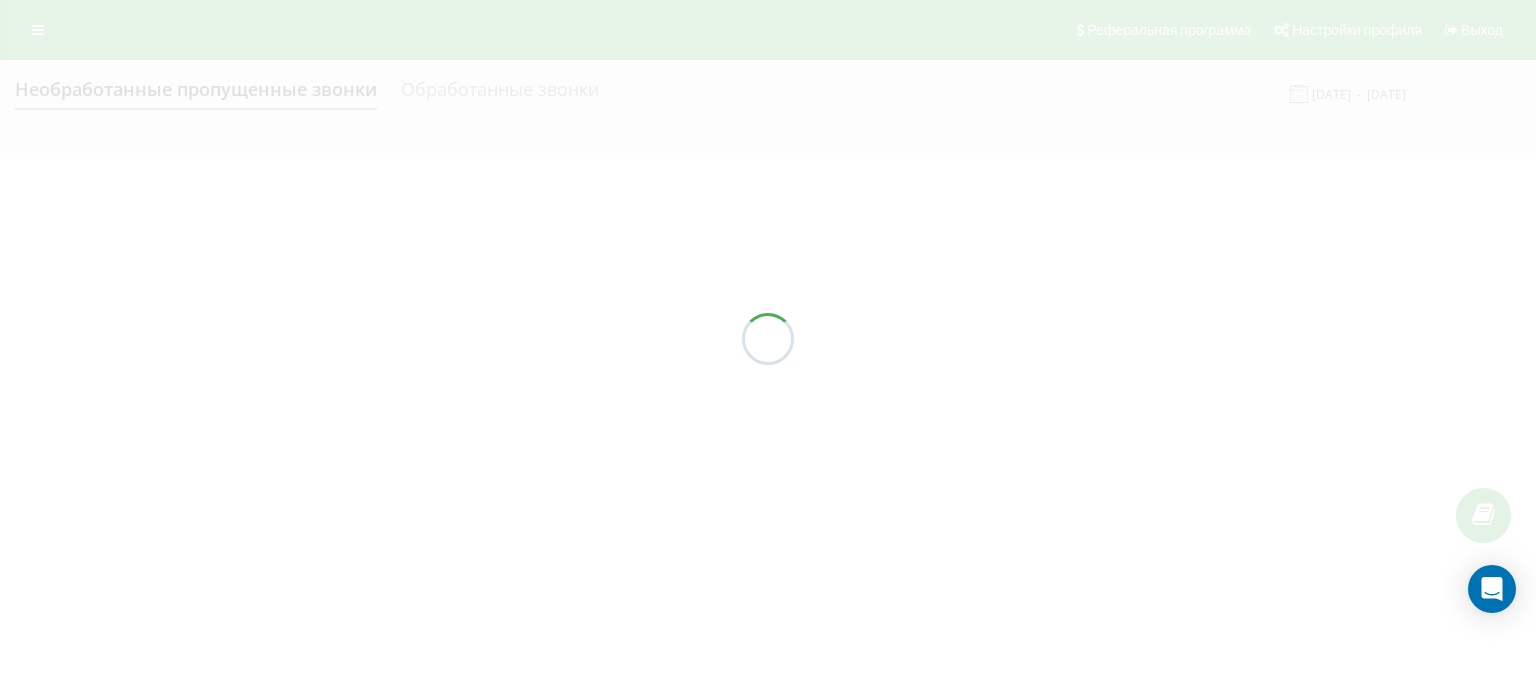 scroll, scrollTop: 0, scrollLeft: 0, axis: both 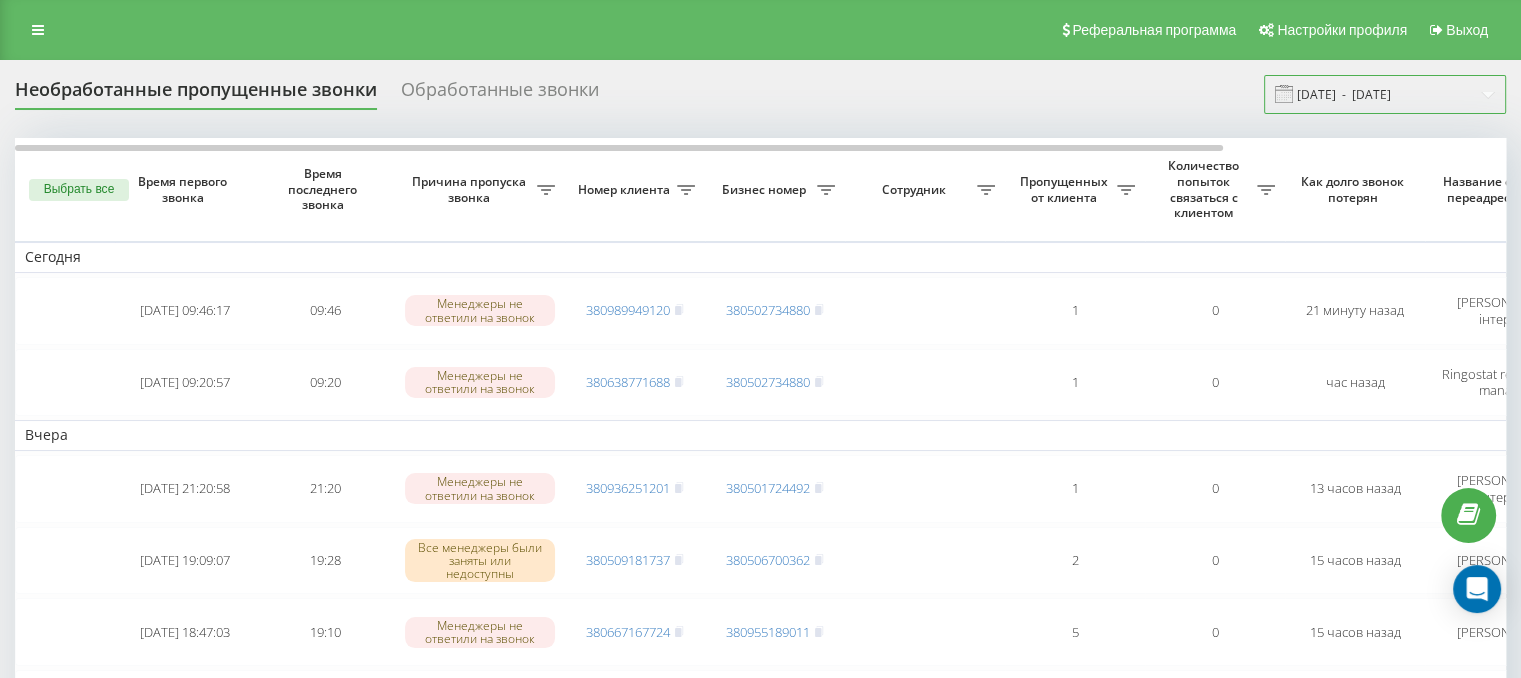click on "[DATE]  -  [DATE]" at bounding box center [1385, 94] 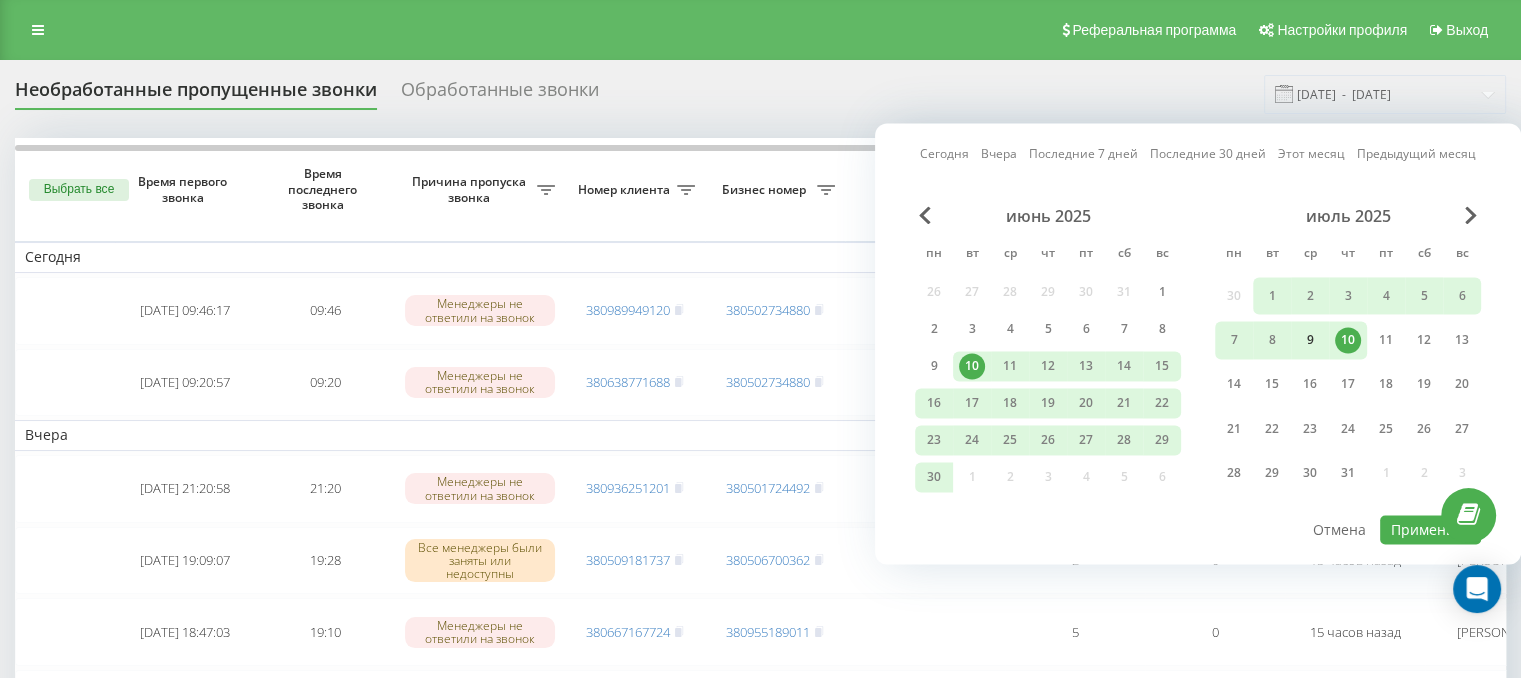 click on "9" at bounding box center [1310, 340] 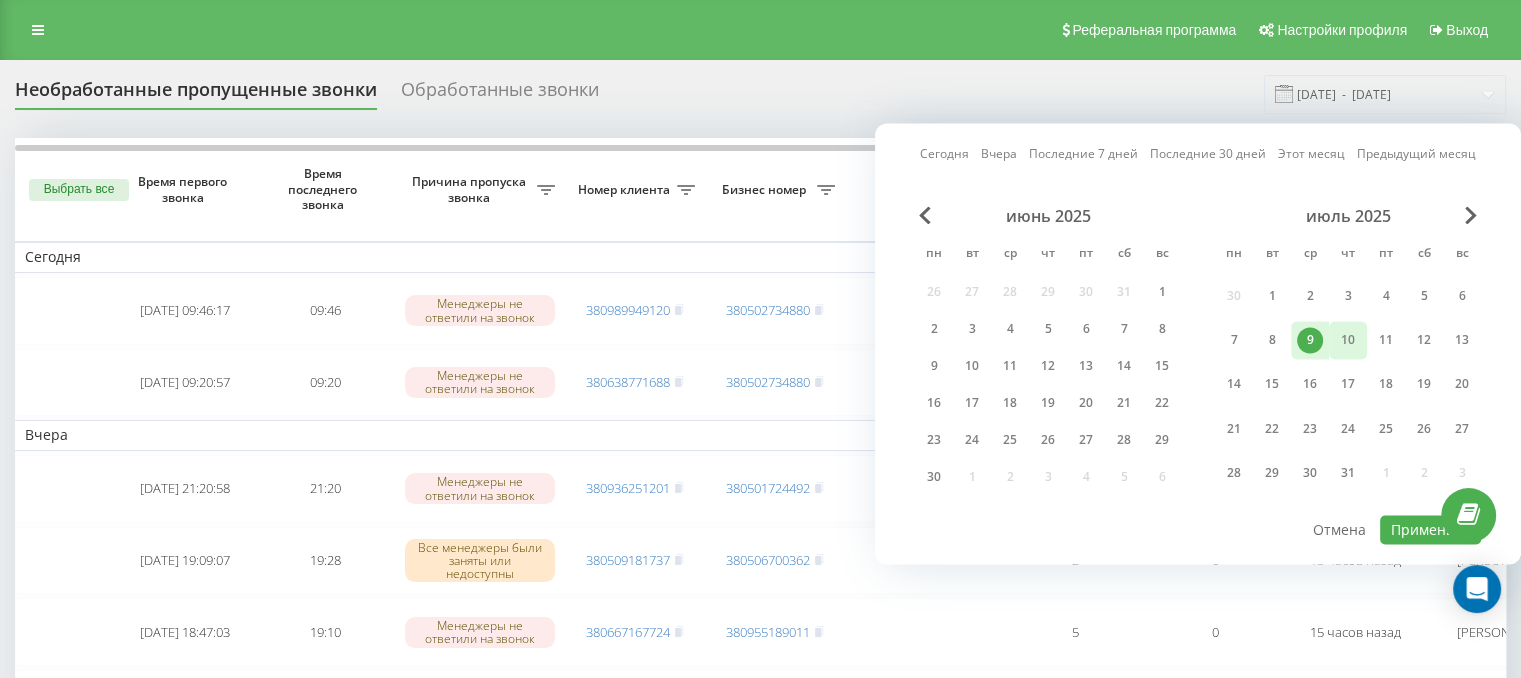 click on "10" at bounding box center [1348, 340] 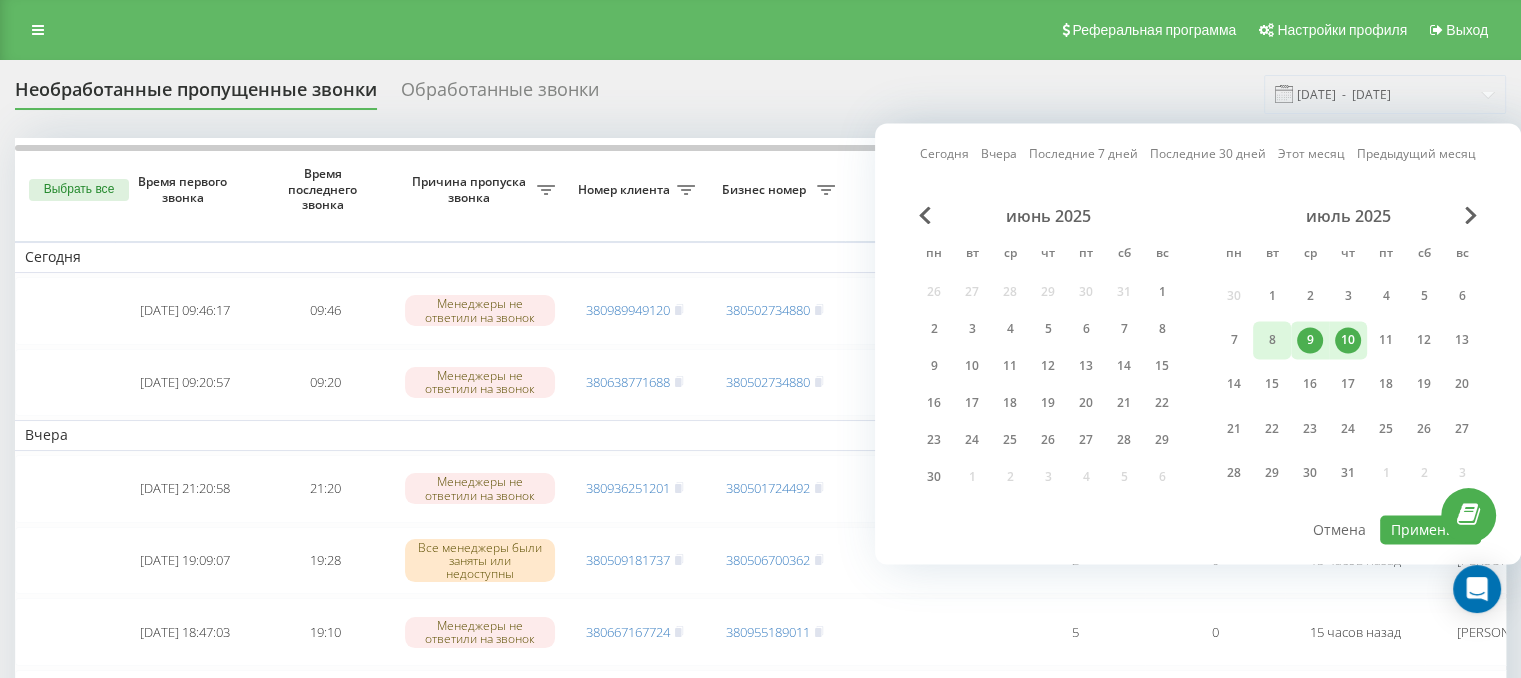 drag, startPoint x: 1271, startPoint y: 341, endPoint x: 1281, endPoint y: 339, distance: 10.198039 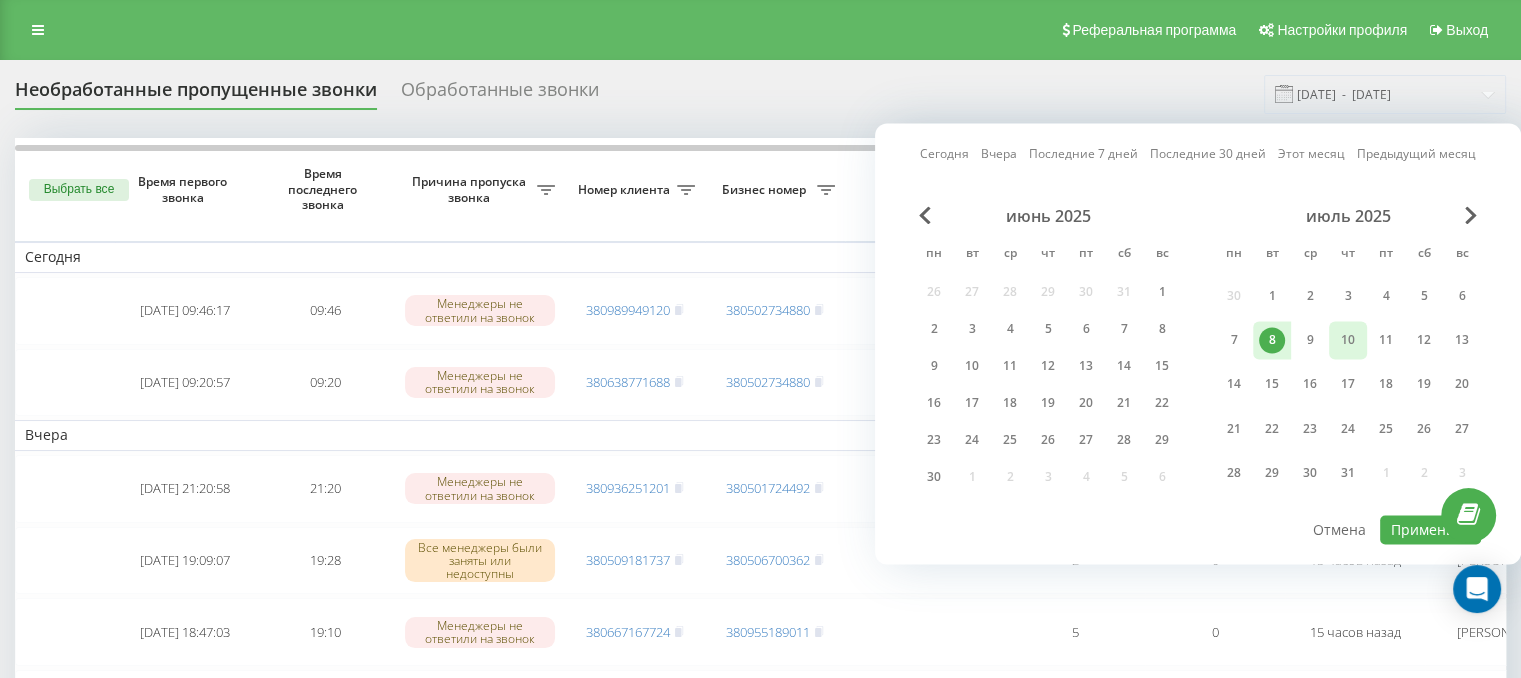 click on "10" at bounding box center (1348, 340) 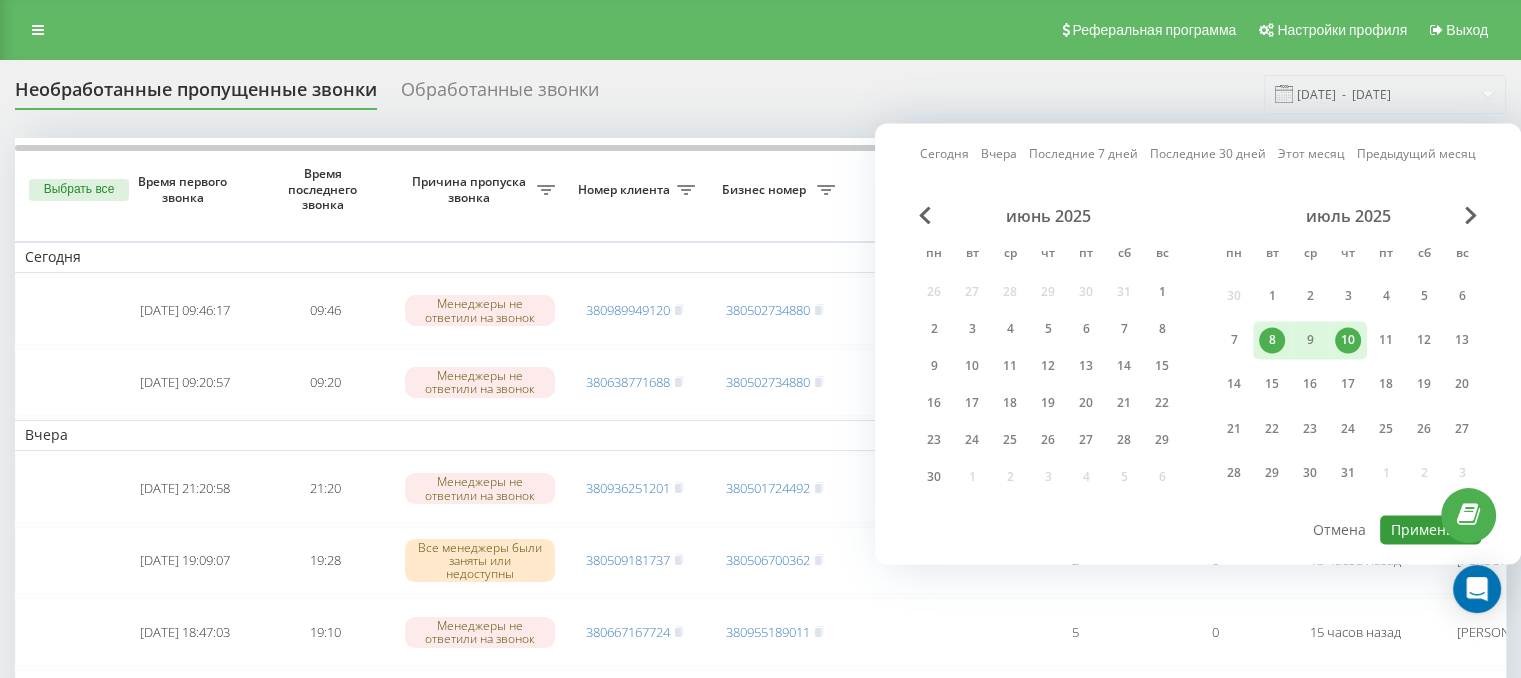 click on "Применить" at bounding box center [1430, 529] 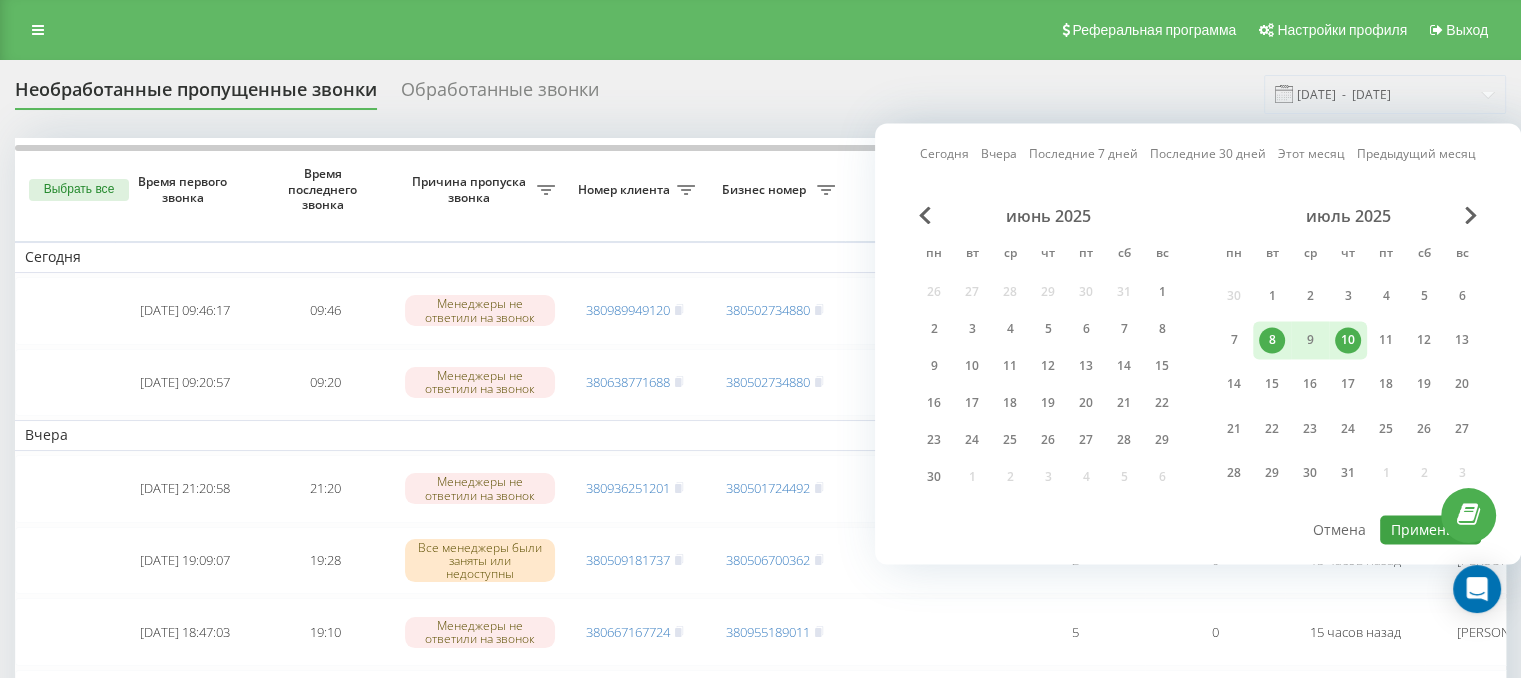 type on "[DATE]  -  [DATE]" 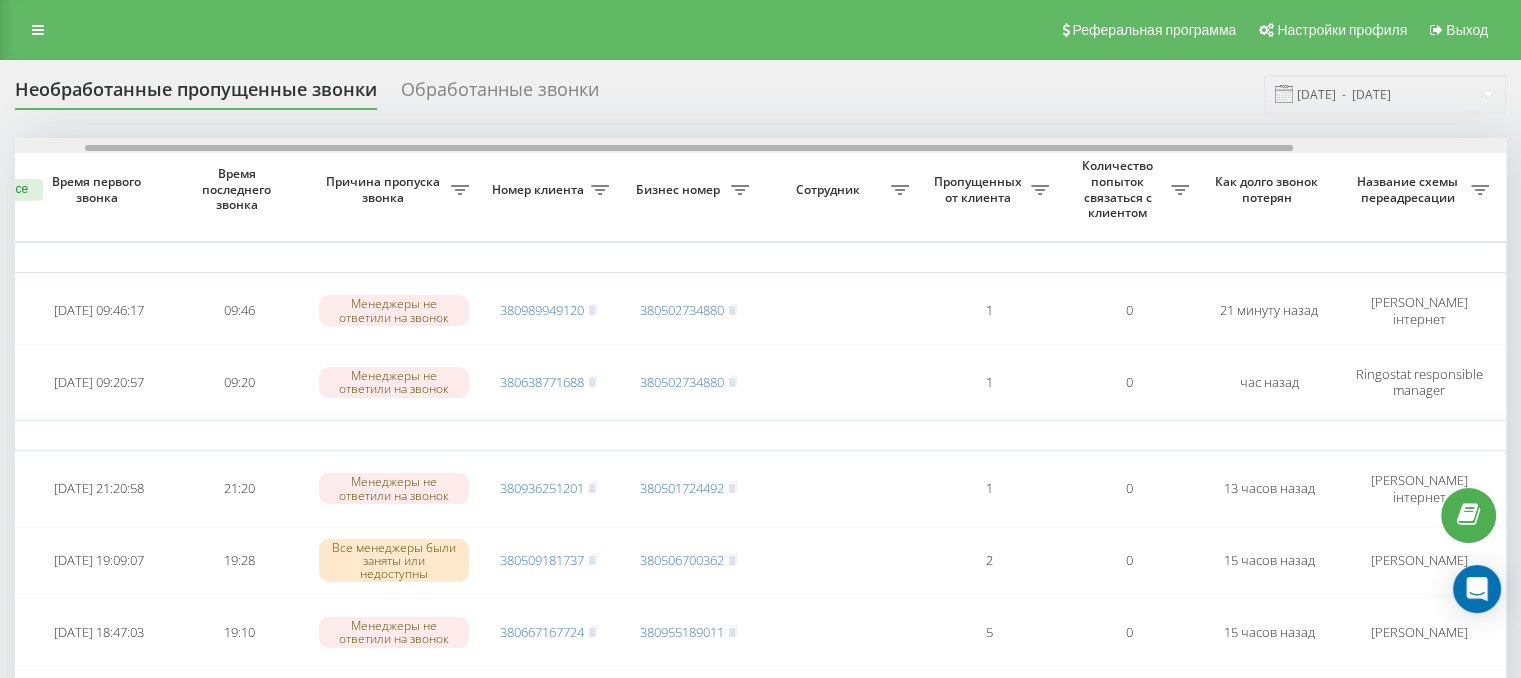 scroll, scrollTop: 0, scrollLeft: 92, axis: horizontal 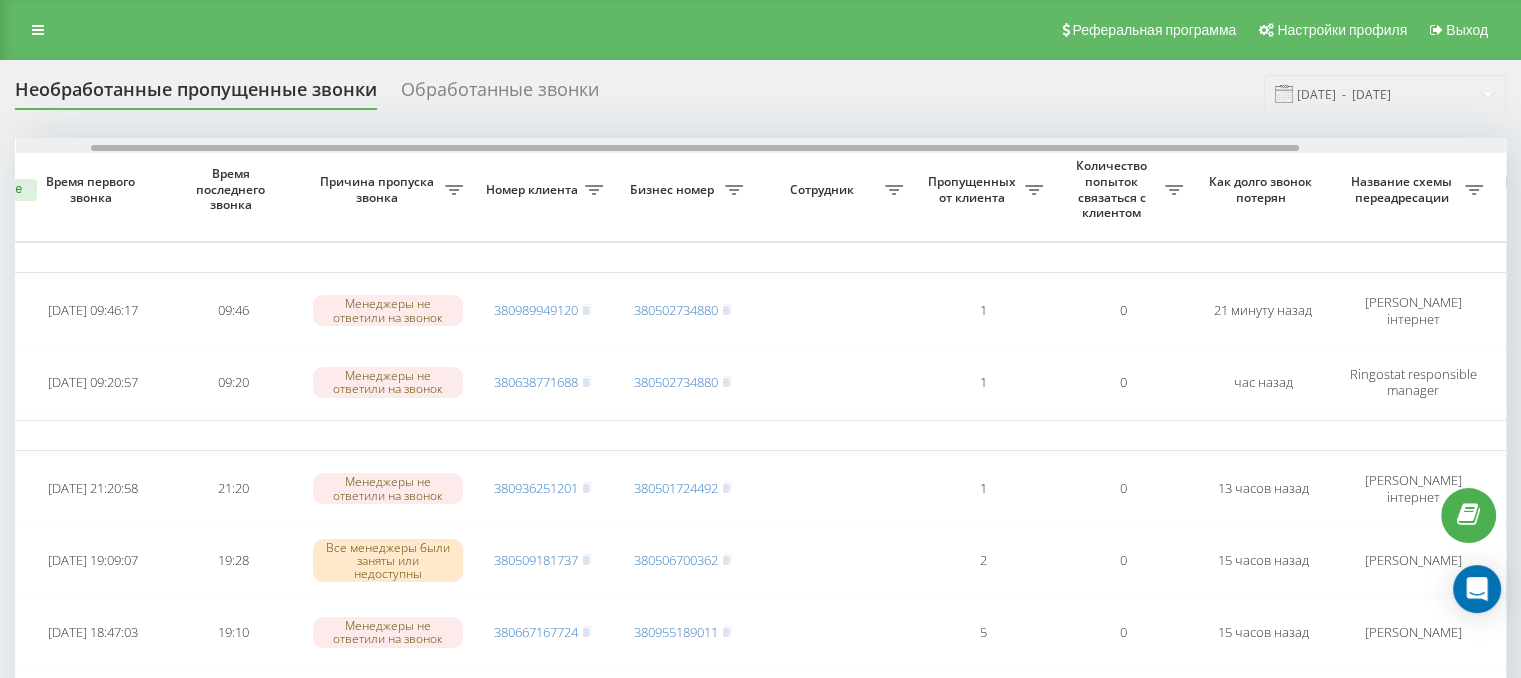 drag, startPoint x: 1036, startPoint y: 149, endPoint x: 1111, endPoint y: 149, distance: 75 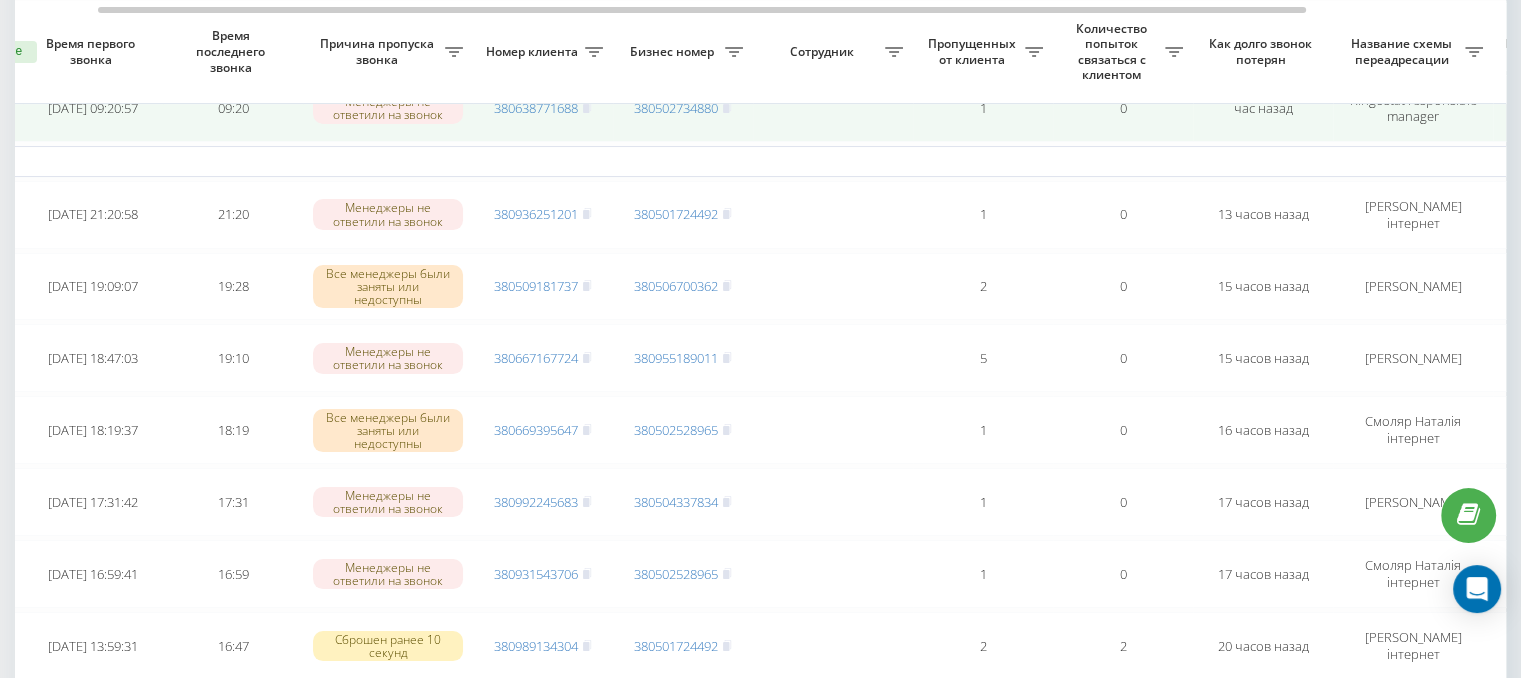 scroll, scrollTop: 300, scrollLeft: 0, axis: vertical 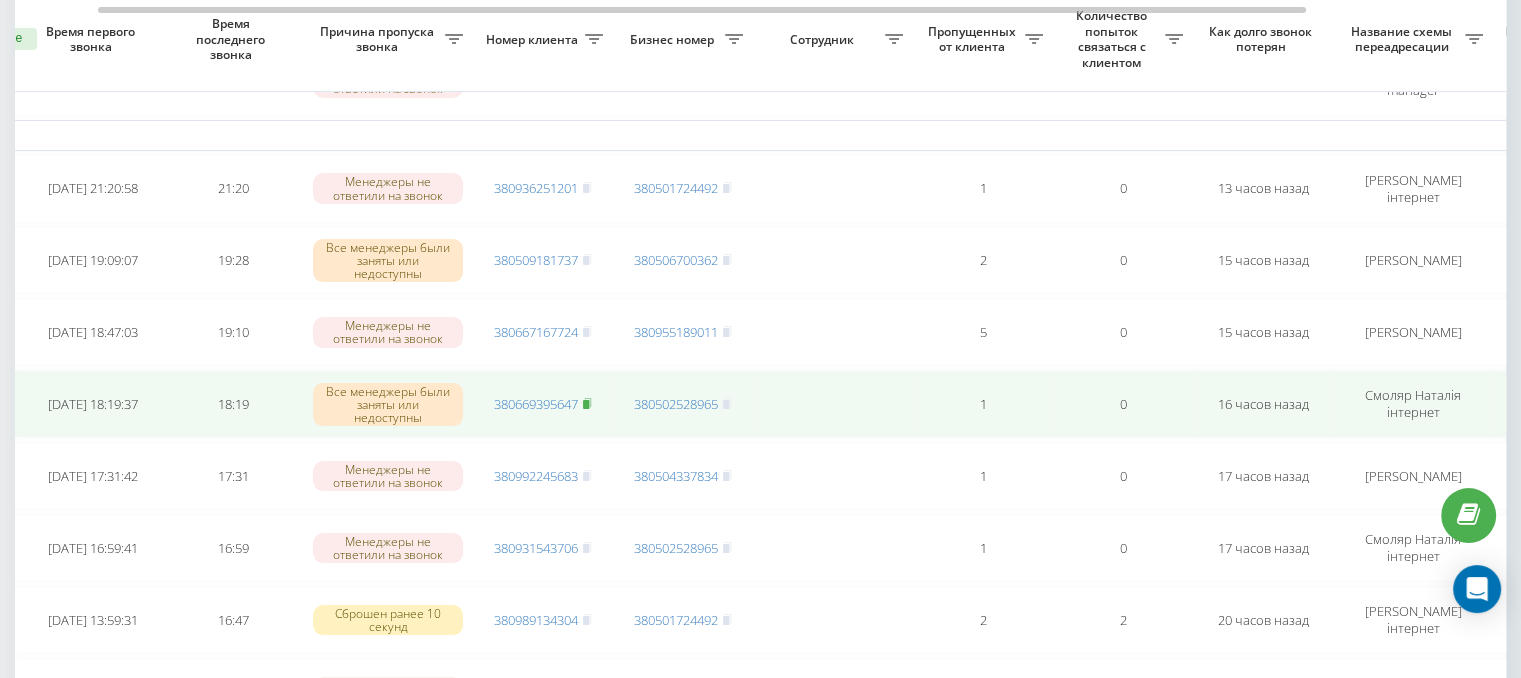 click 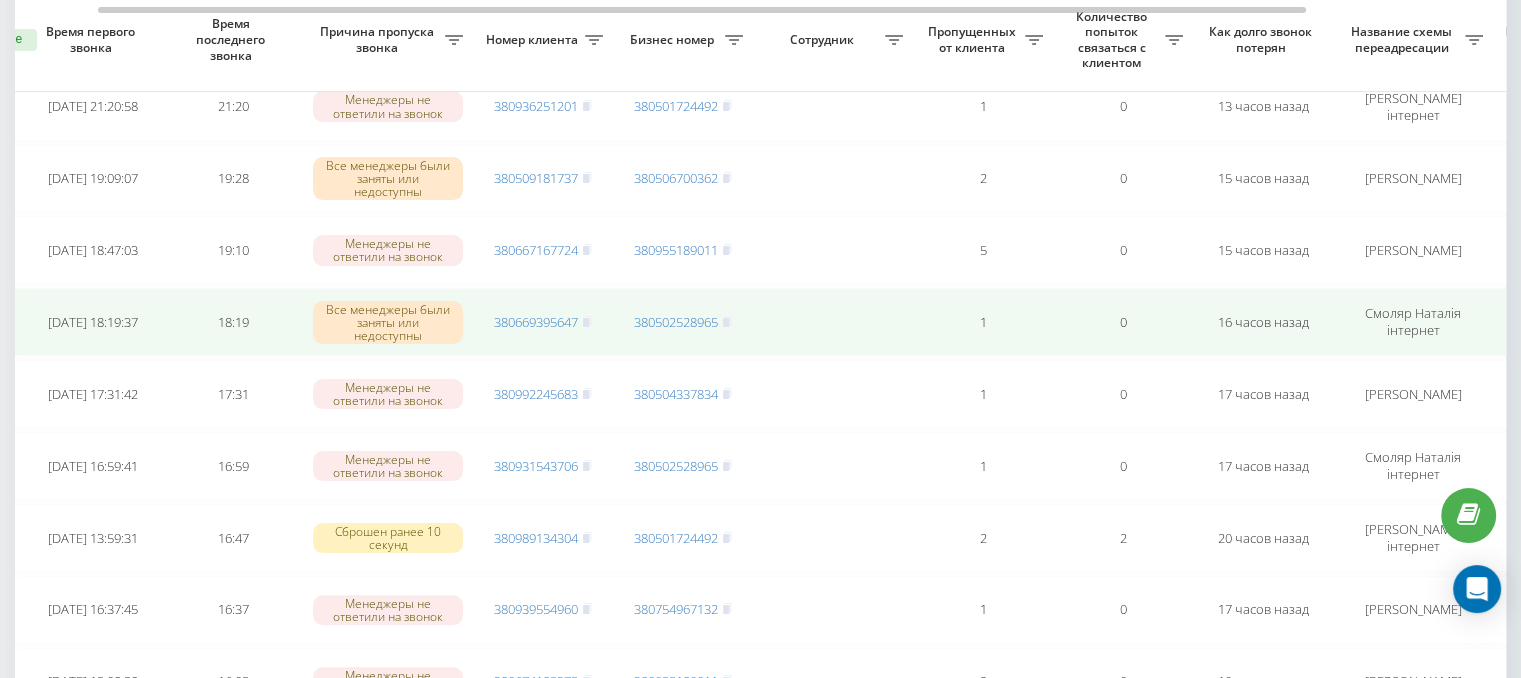 scroll, scrollTop: 400, scrollLeft: 0, axis: vertical 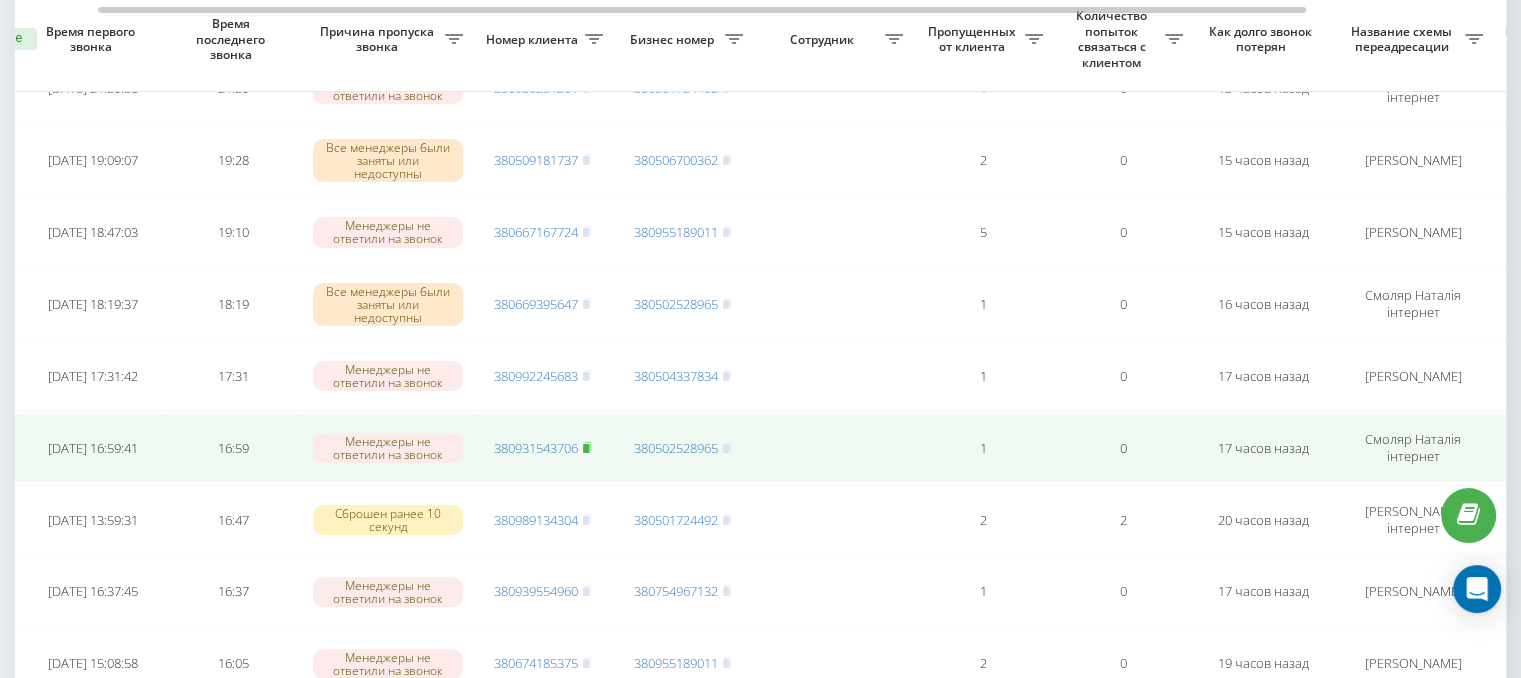 click 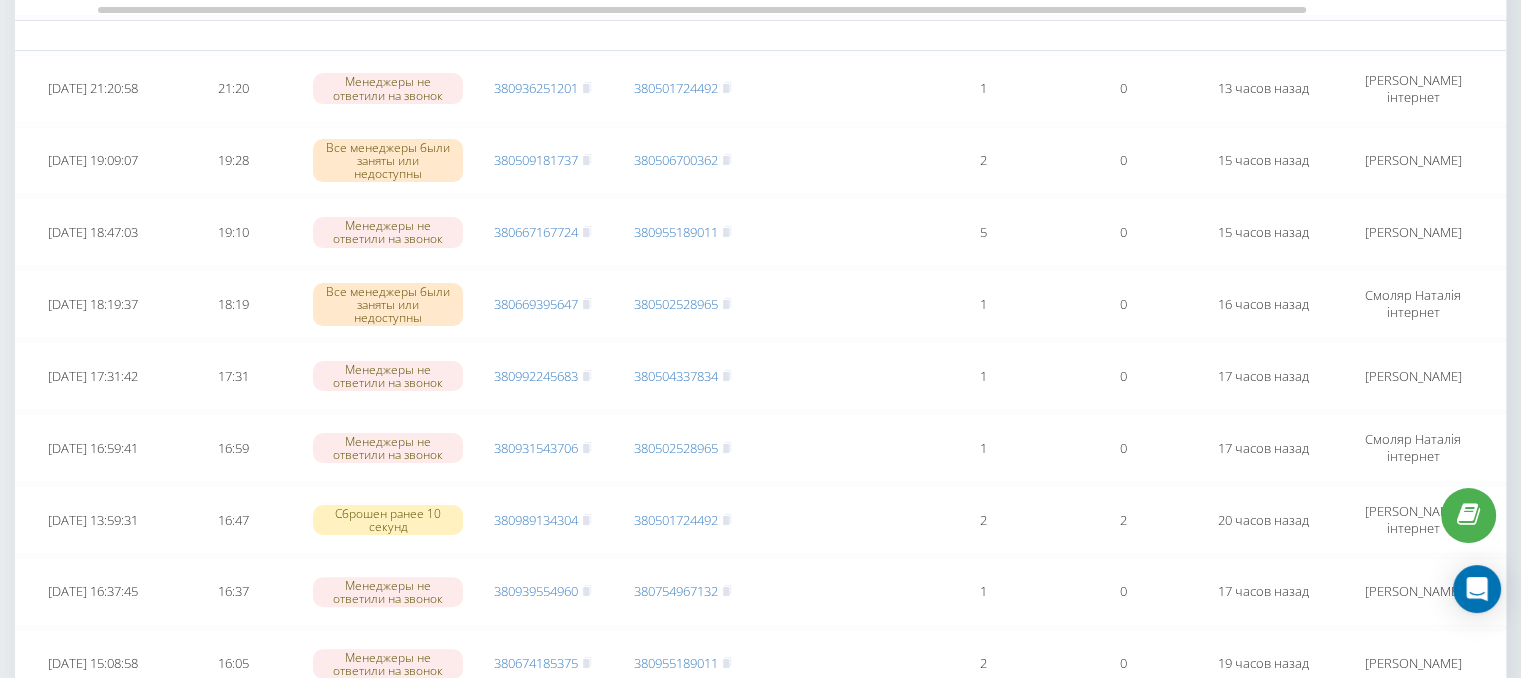 scroll, scrollTop: 0, scrollLeft: 0, axis: both 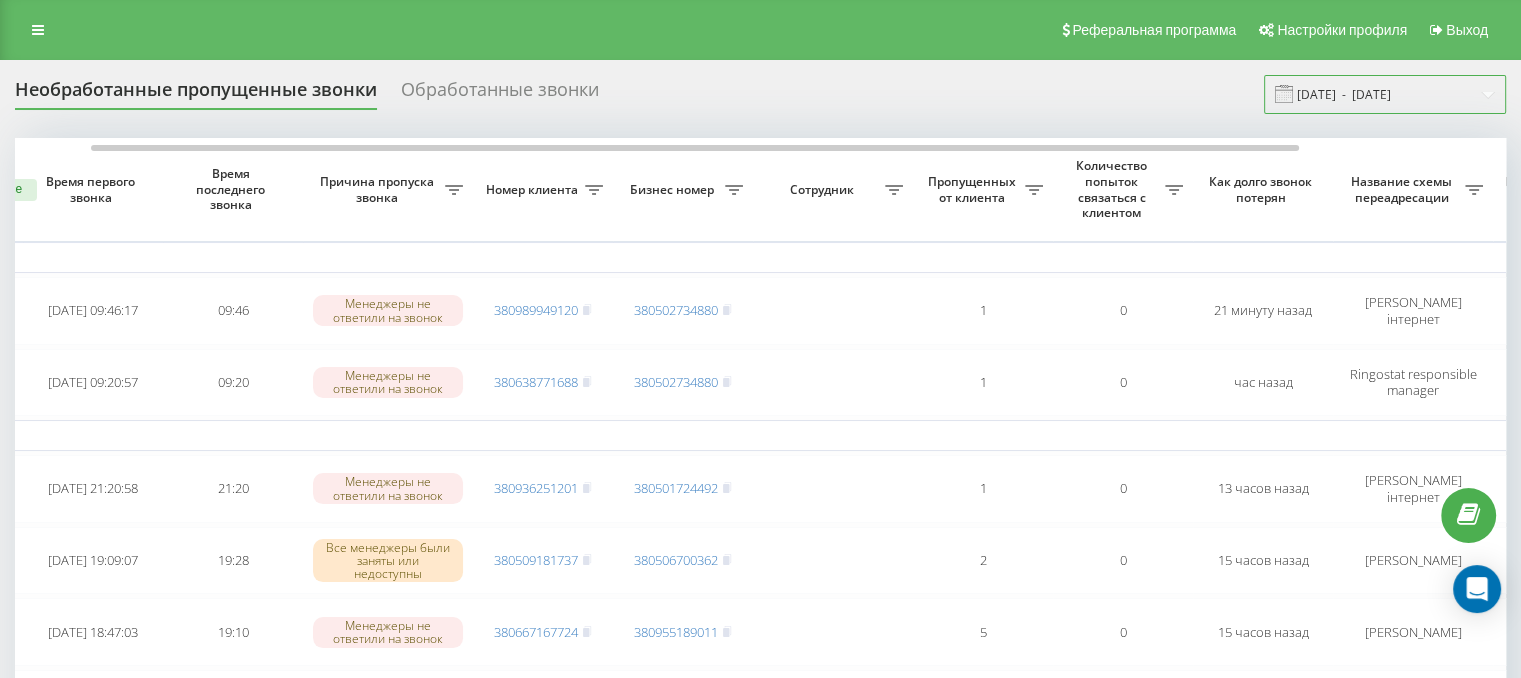 click on "[DATE]  -  [DATE]" at bounding box center (1385, 94) 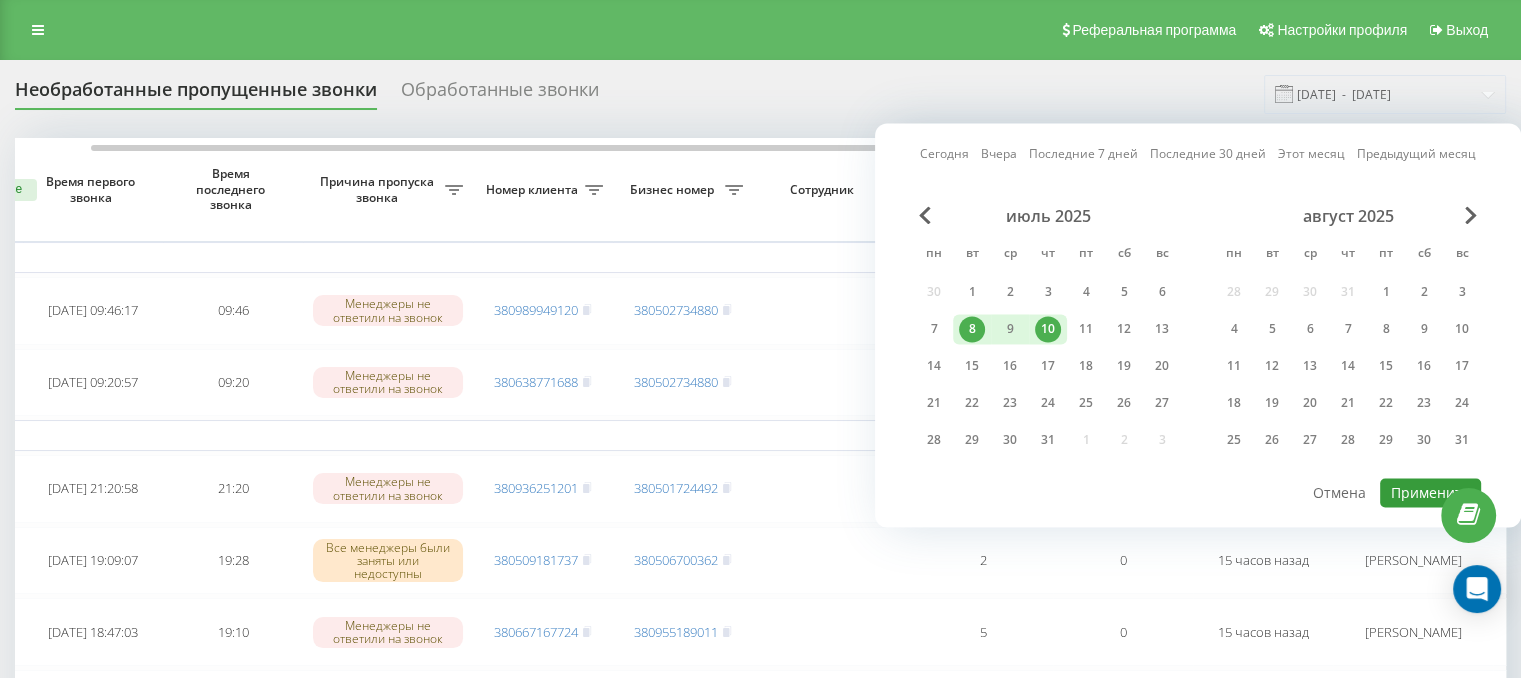 click on "Применить" at bounding box center [1430, 492] 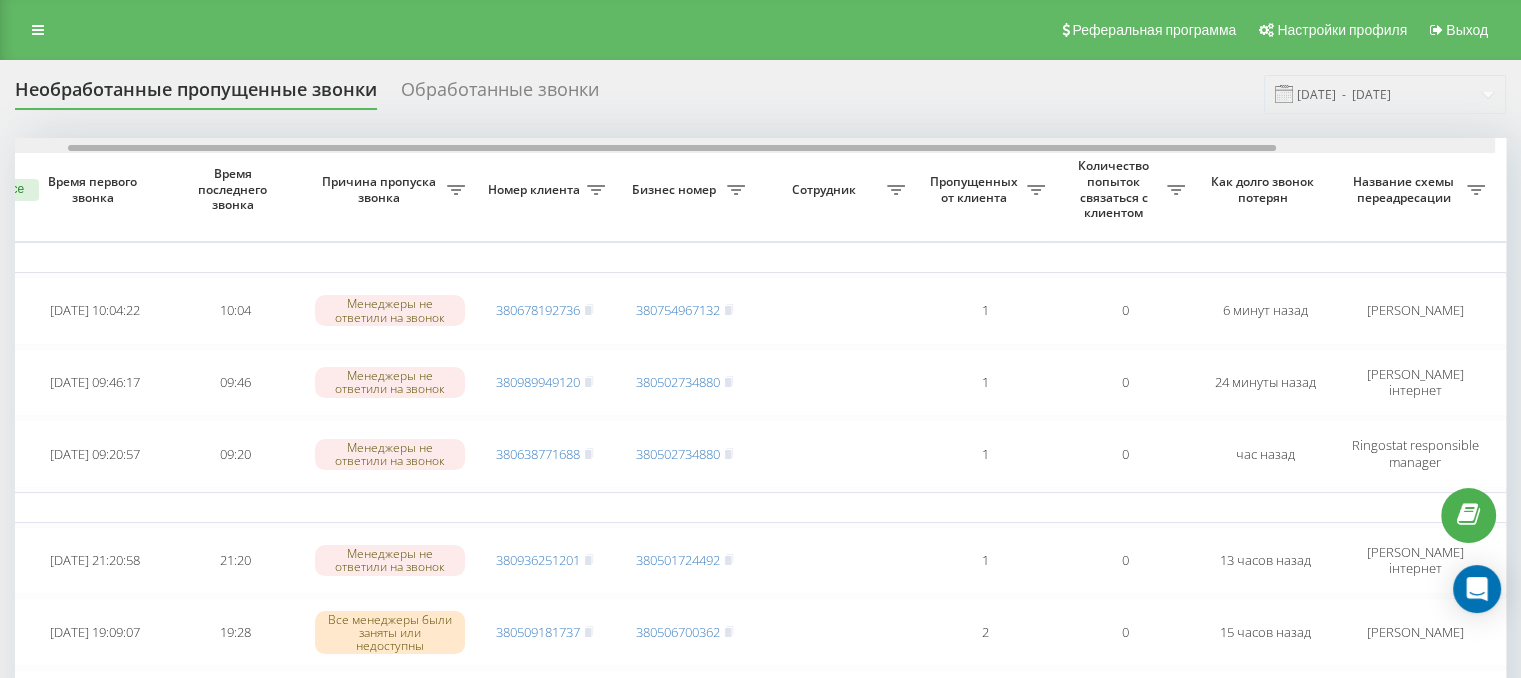 scroll, scrollTop: 0, scrollLeft: 118, axis: horizontal 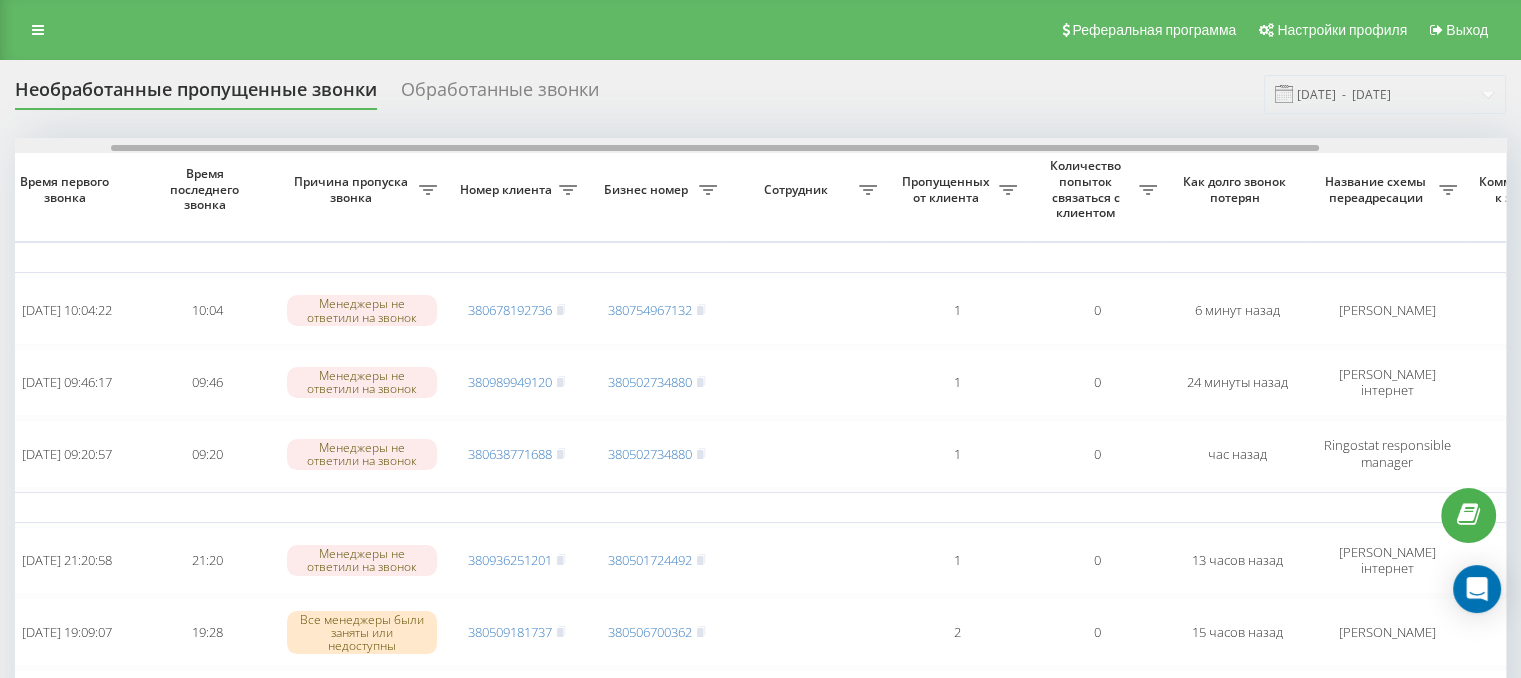 drag, startPoint x: 612, startPoint y: 149, endPoint x: 708, endPoint y: 153, distance: 96.0833 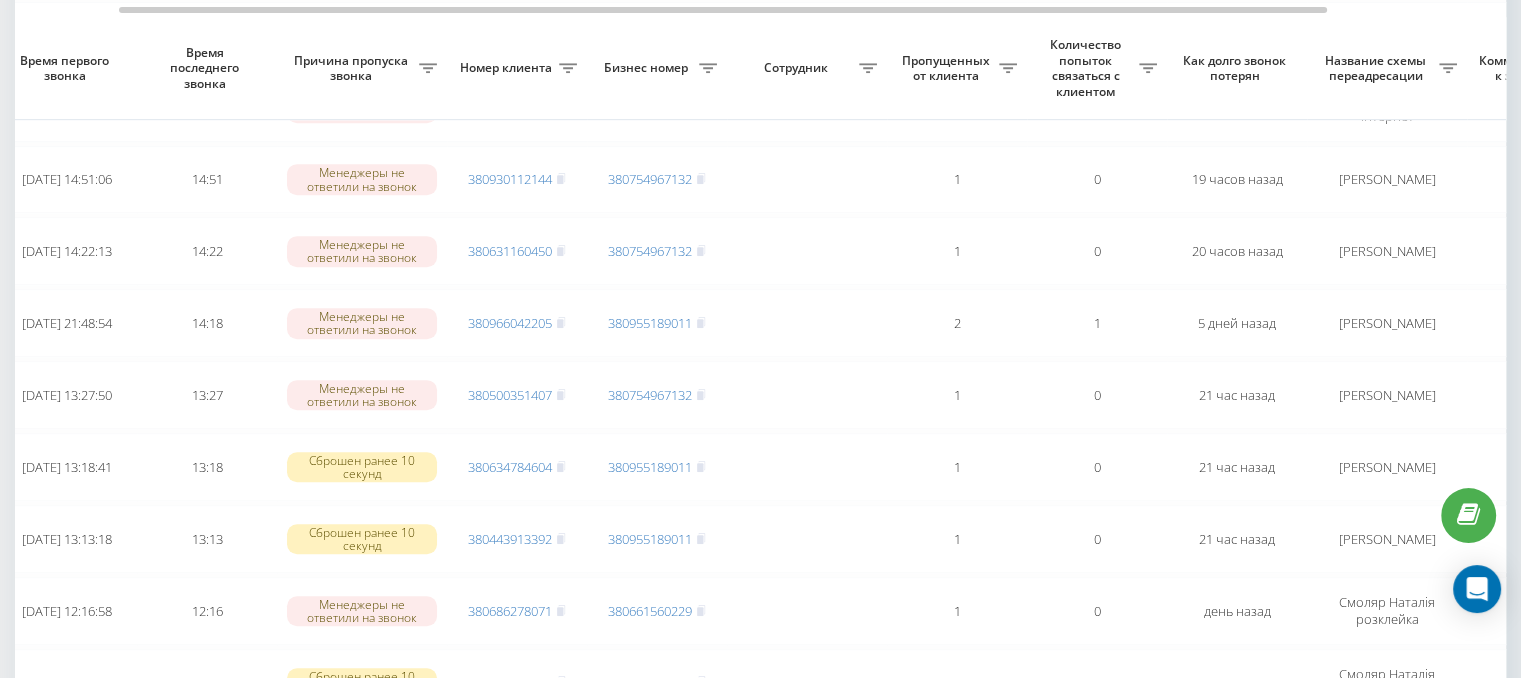 scroll, scrollTop: 1200, scrollLeft: 0, axis: vertical 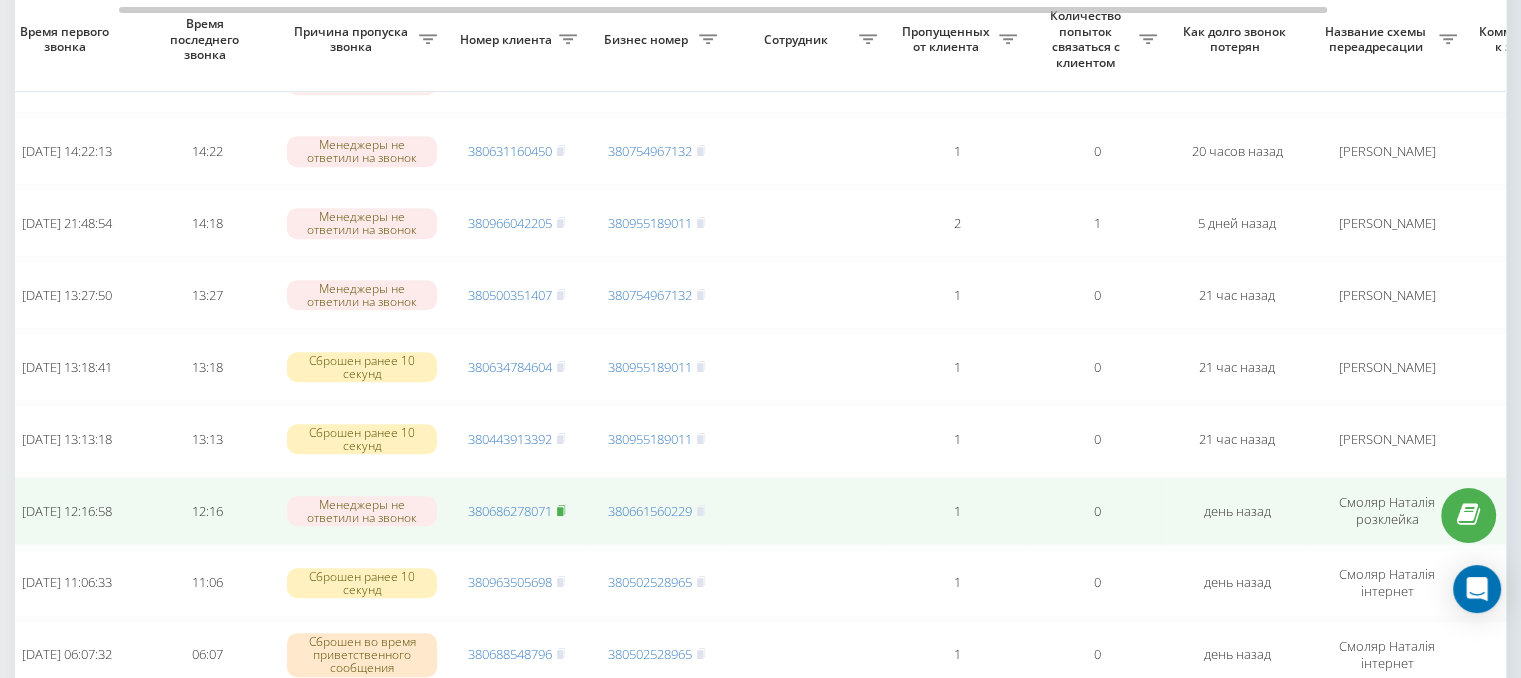 click 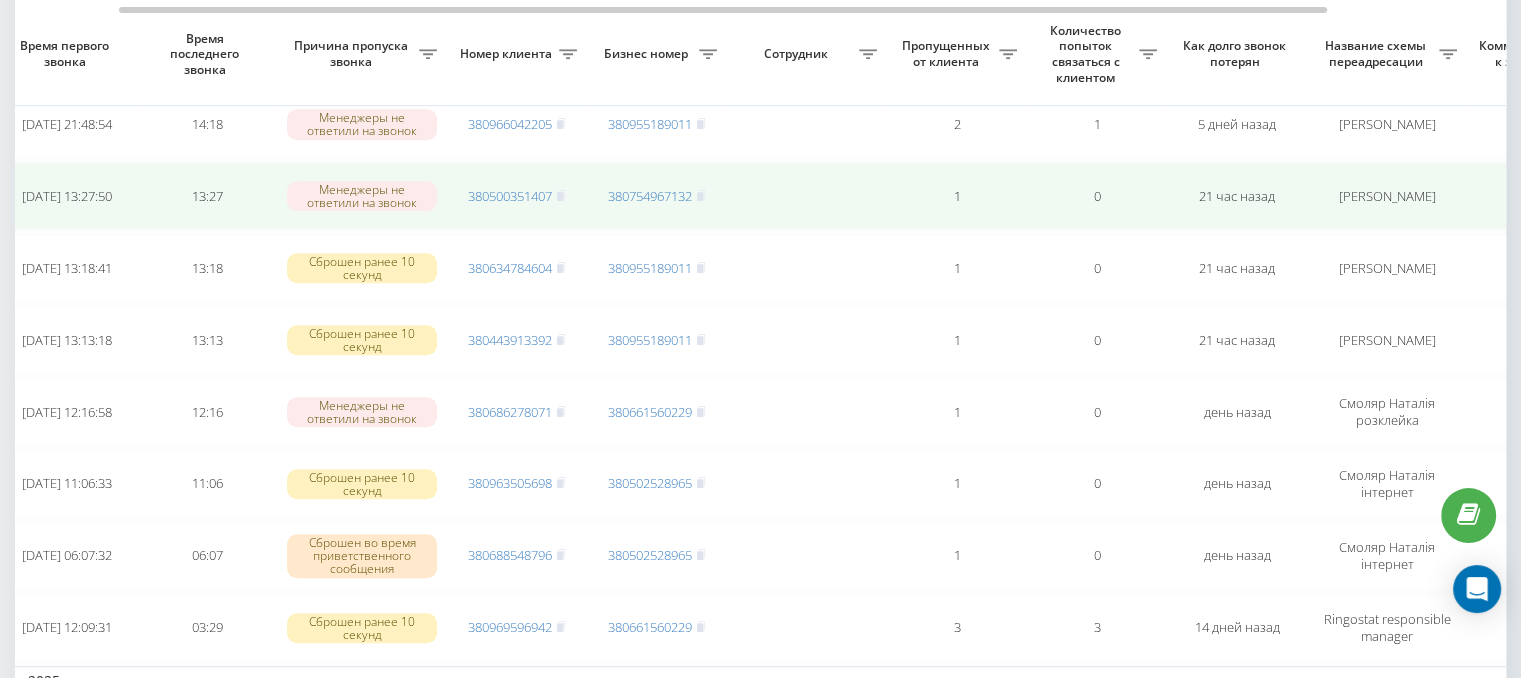 scroll, scrollTop: 1400, scrollLeft: 0, axis: vertical 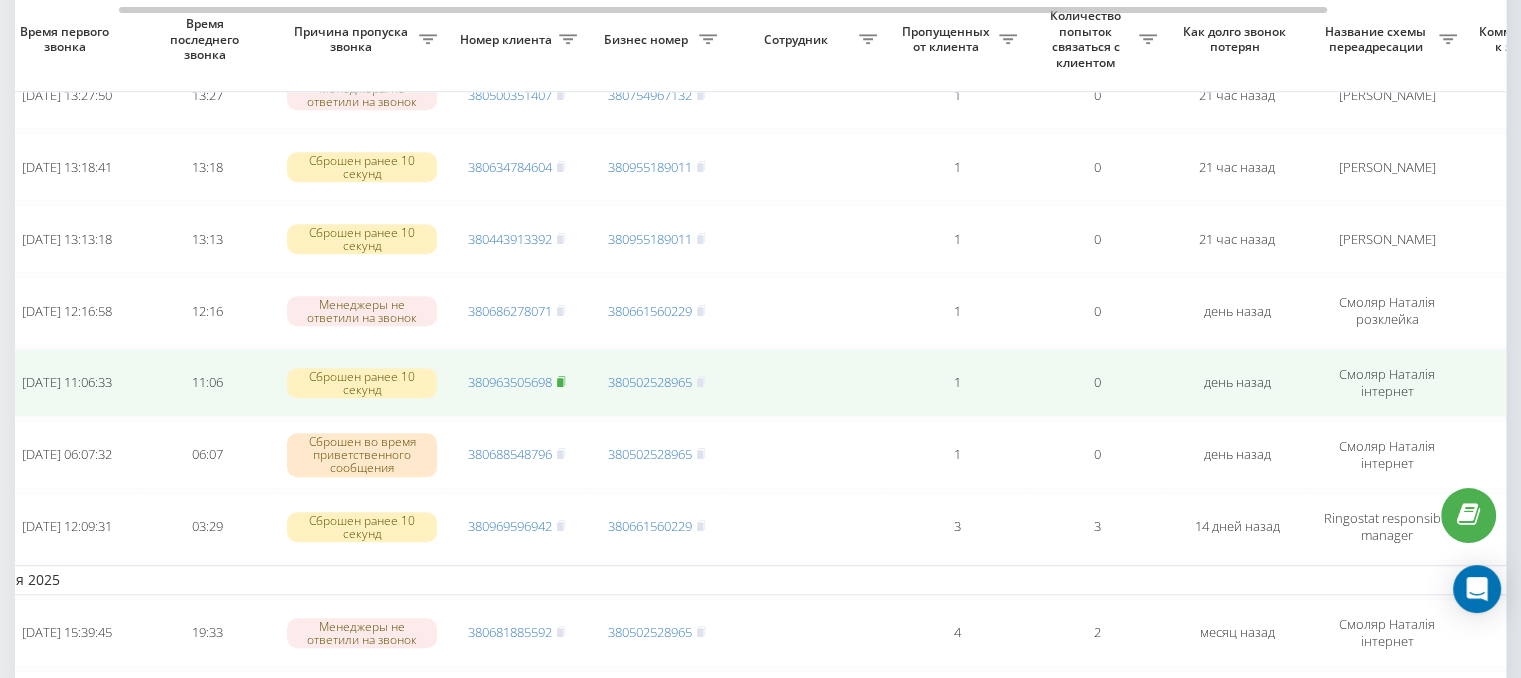 click 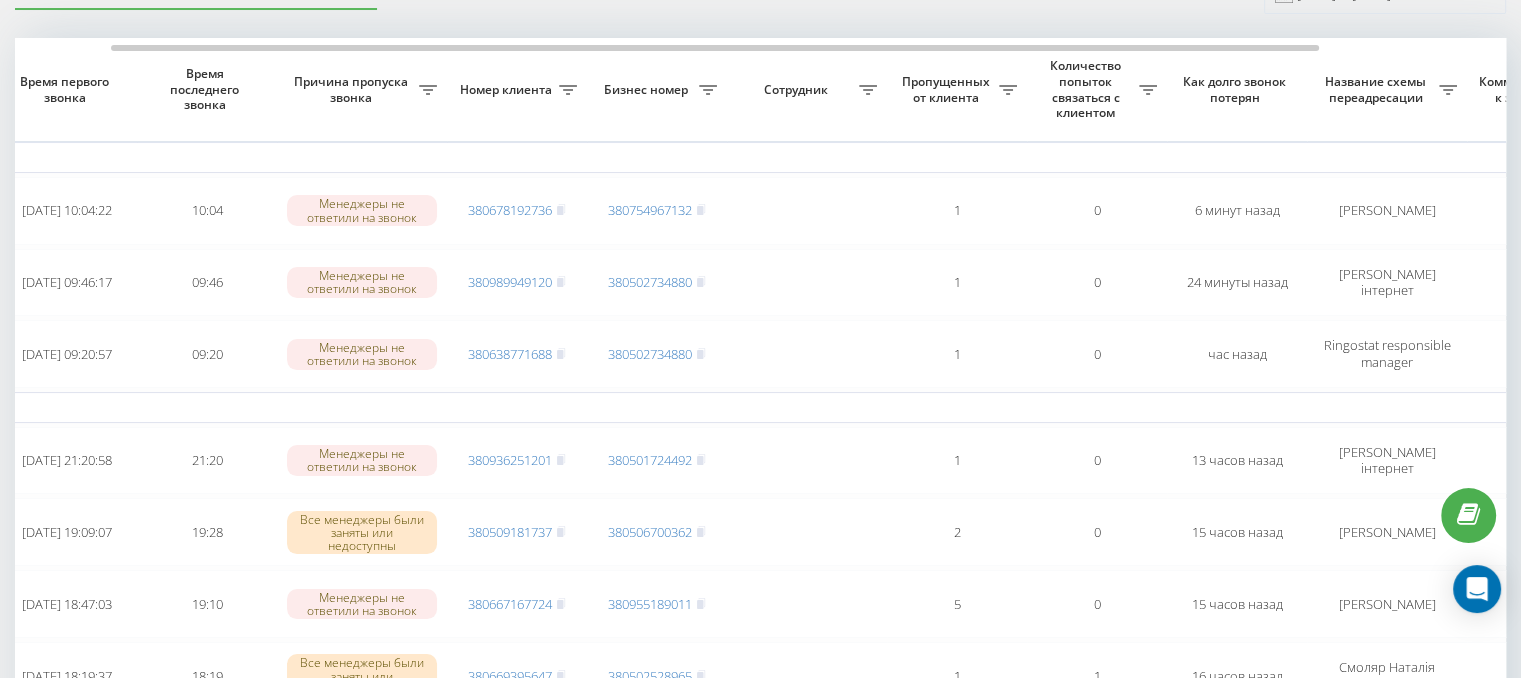 scroll, scrollTop: 0, scrollLeft: 0, axis: both 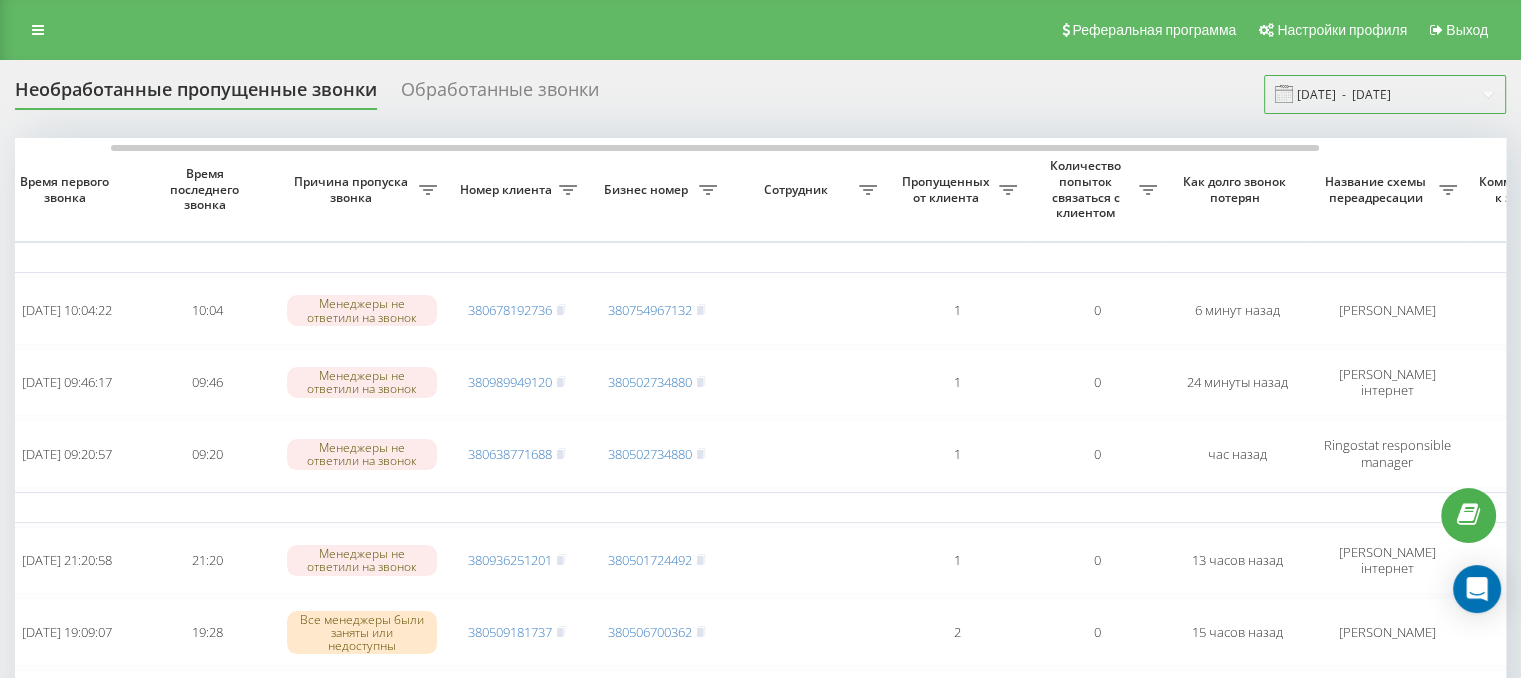 click on "[DATE]  -  [DATE]" at bounding box center [1385, 94] 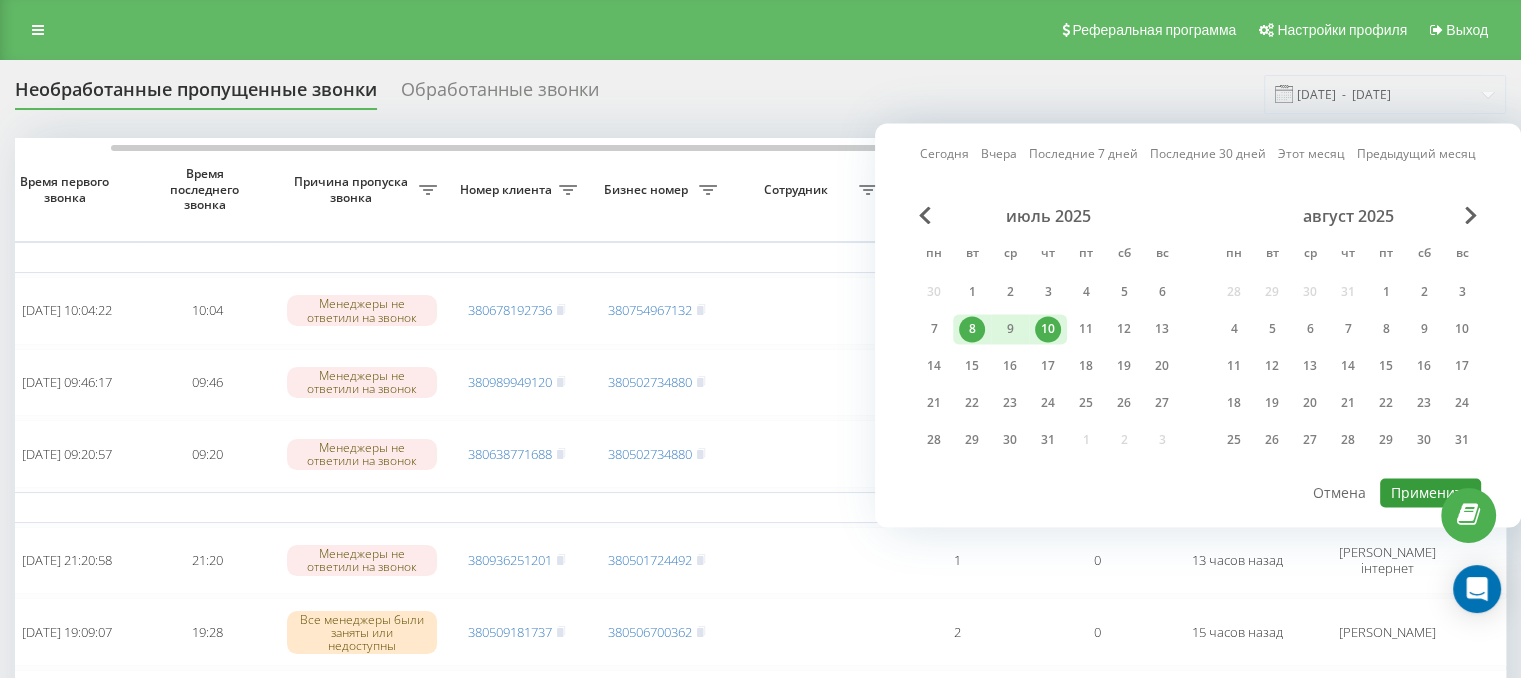 click on "Применить" at bounding box center [1430, 492] 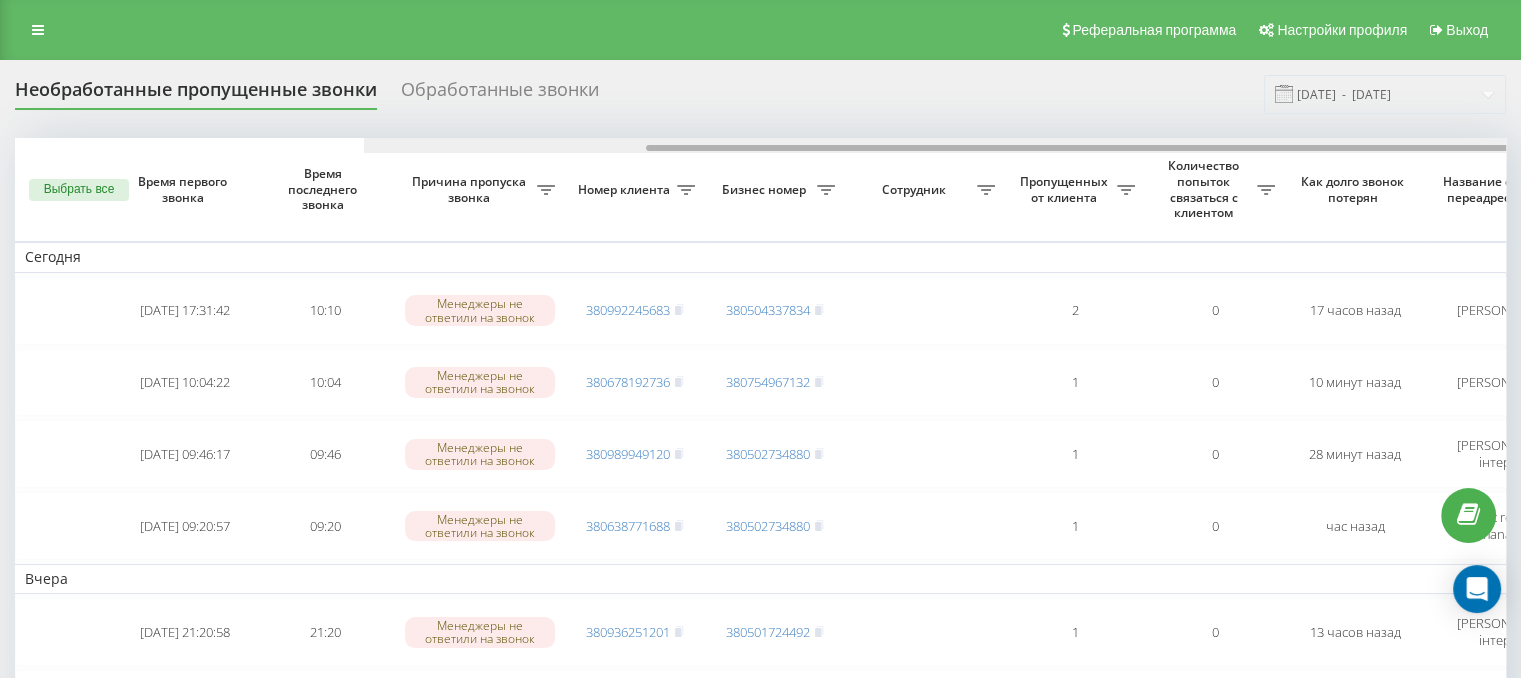 scroll, scrollTop: 0, scrollLeft: 348, axis: horizontal 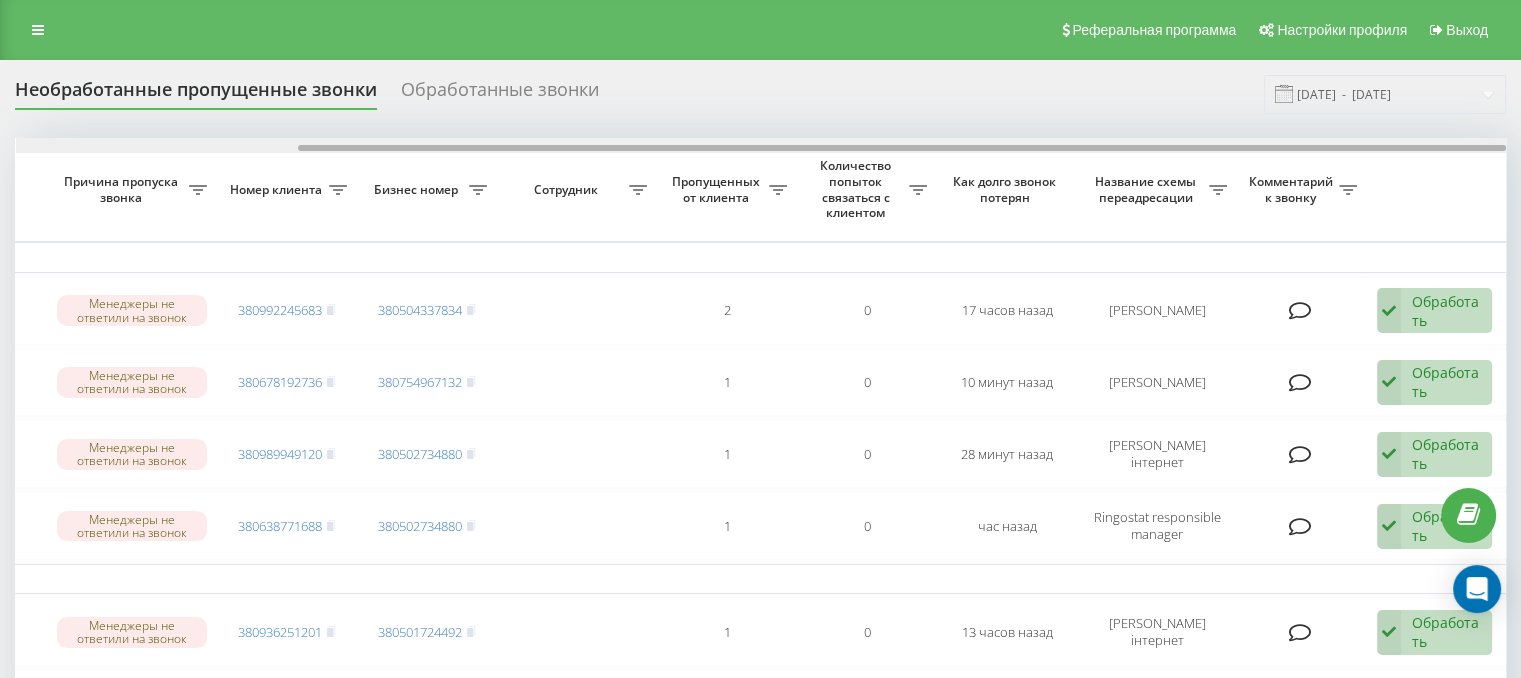 drag, startPoint x: 1012, startPoint y: 144, endPoint x: 1092, endPoint y: 151, distance: 80.305664 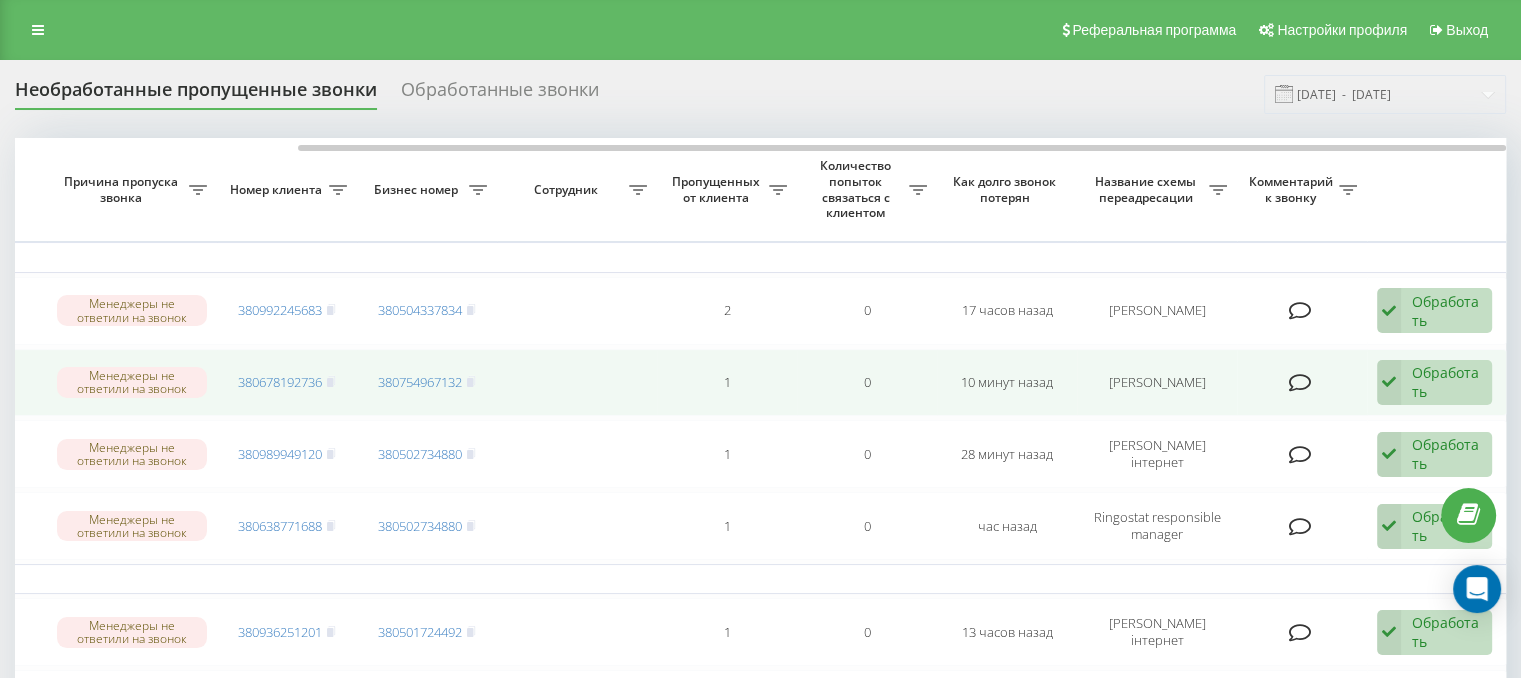 click on "1" at bounding box center (727, 383) 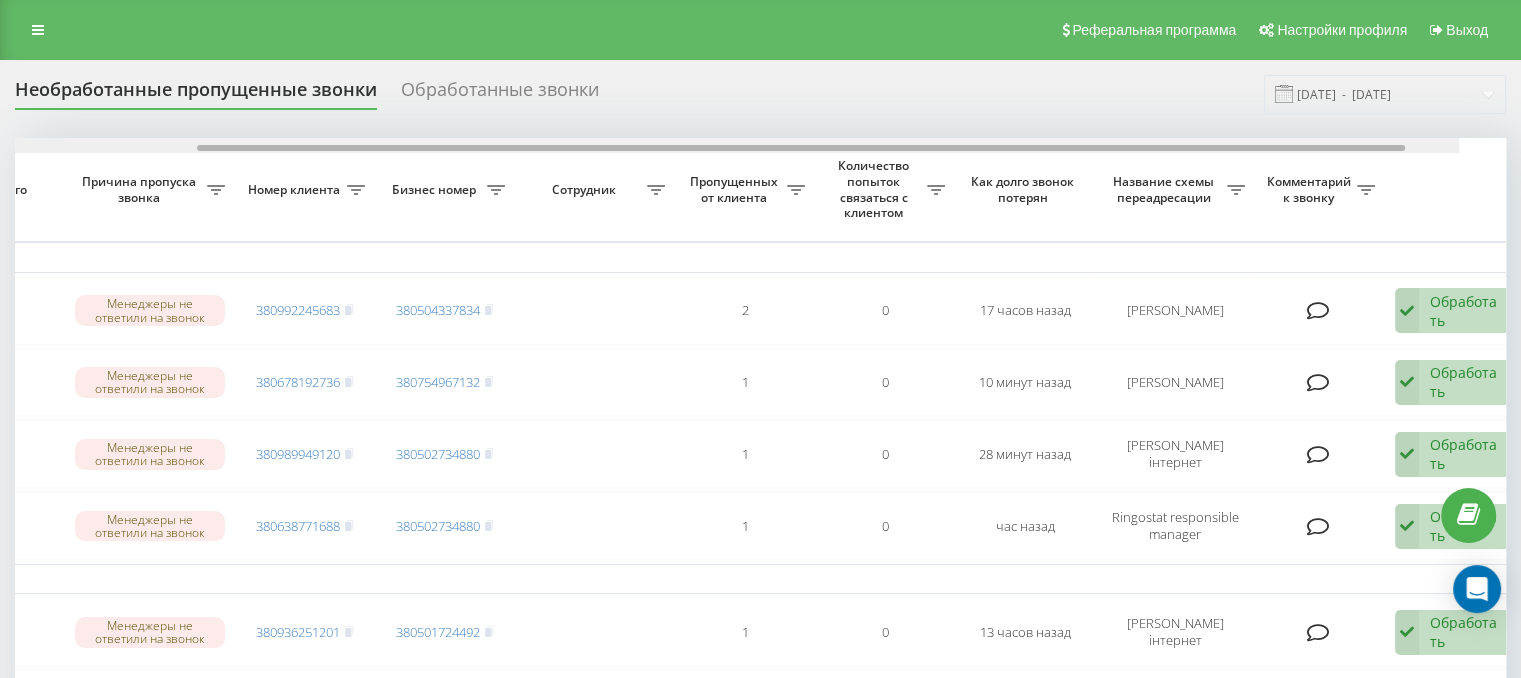 scroll, scrollTop: 0, scrollLeft: 344, axis: horizontal 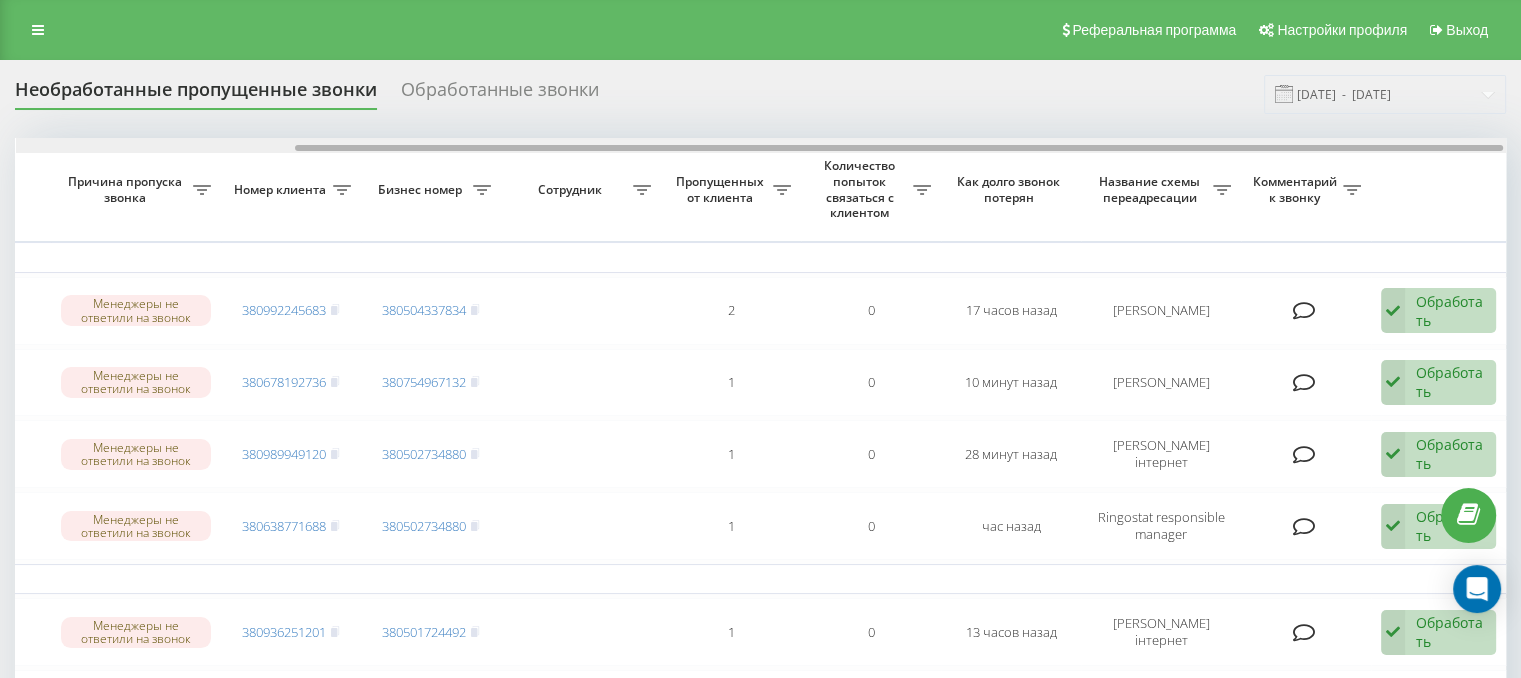 click at bounding box center (761, 145) 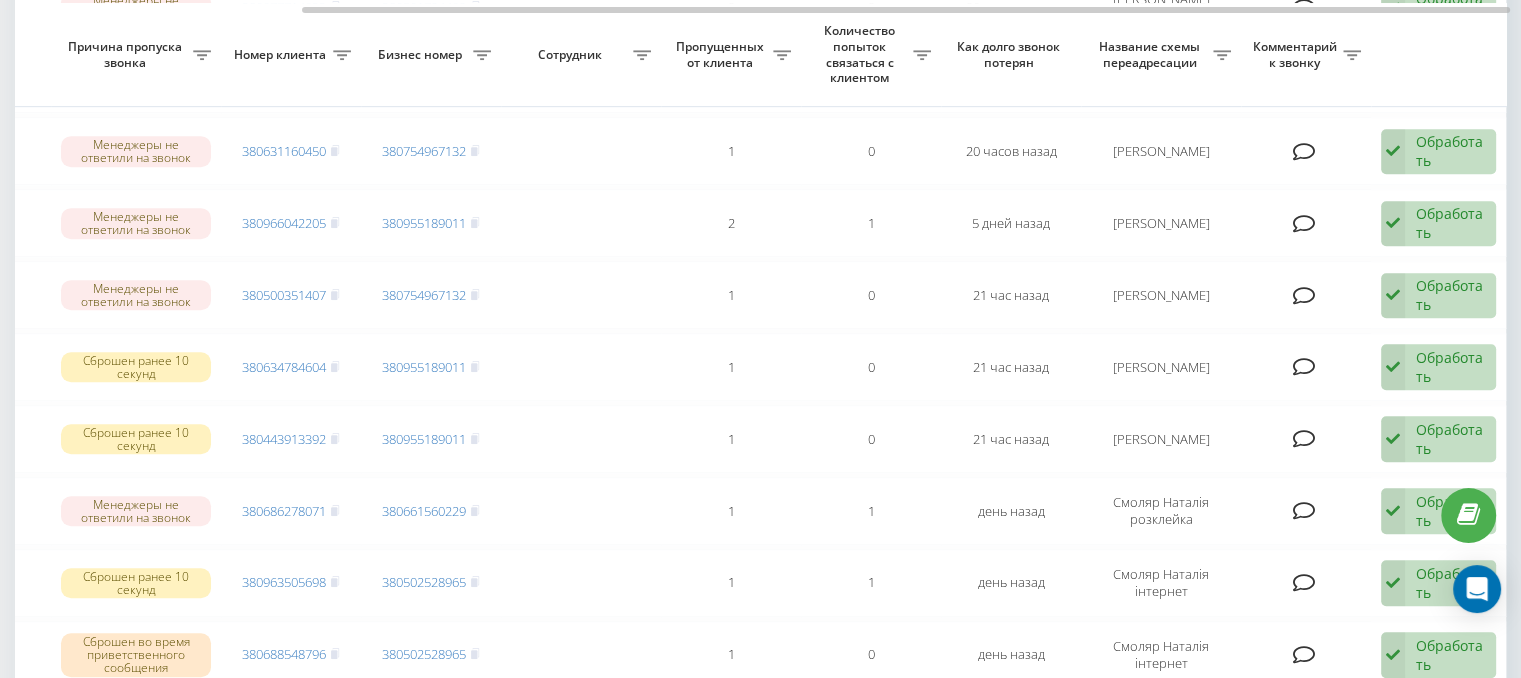 scroll, scrollTop: 1300, scrollLeft: 0, axis: vertical 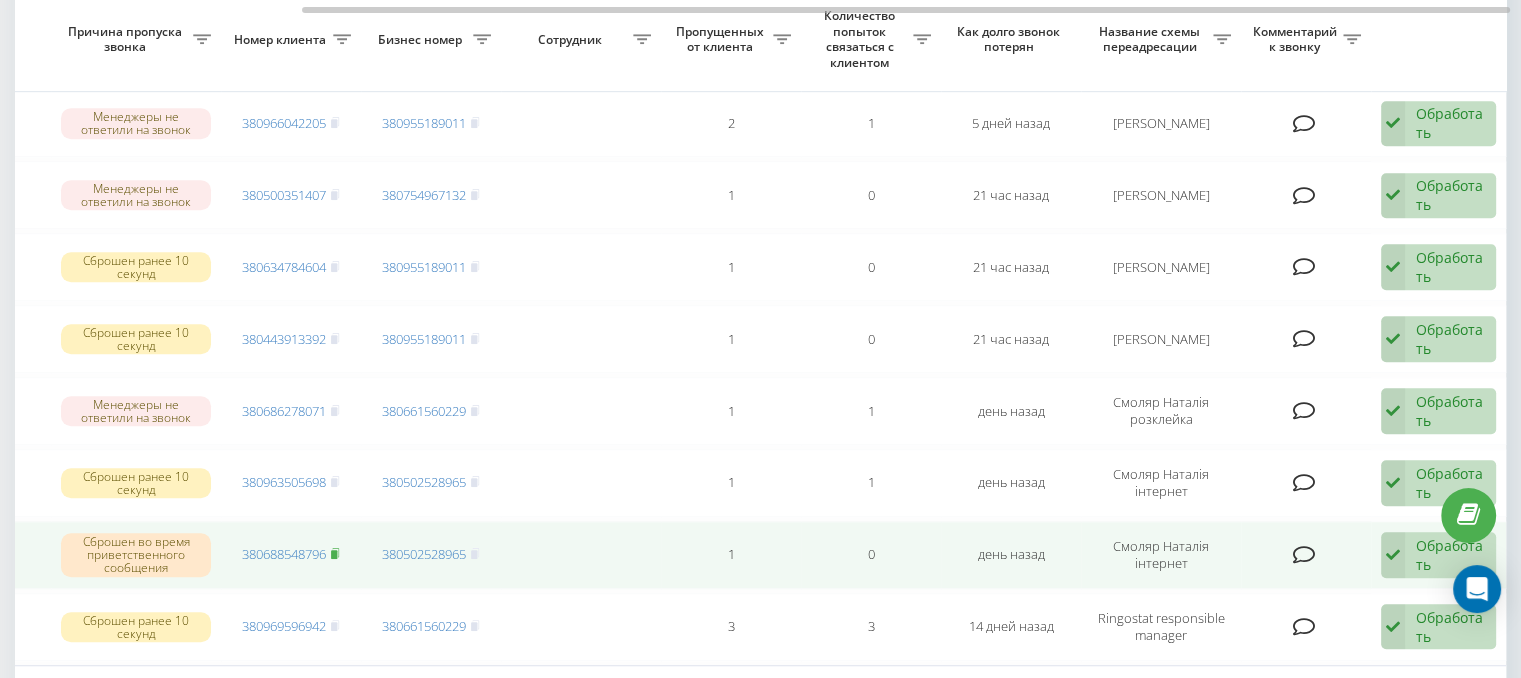 click 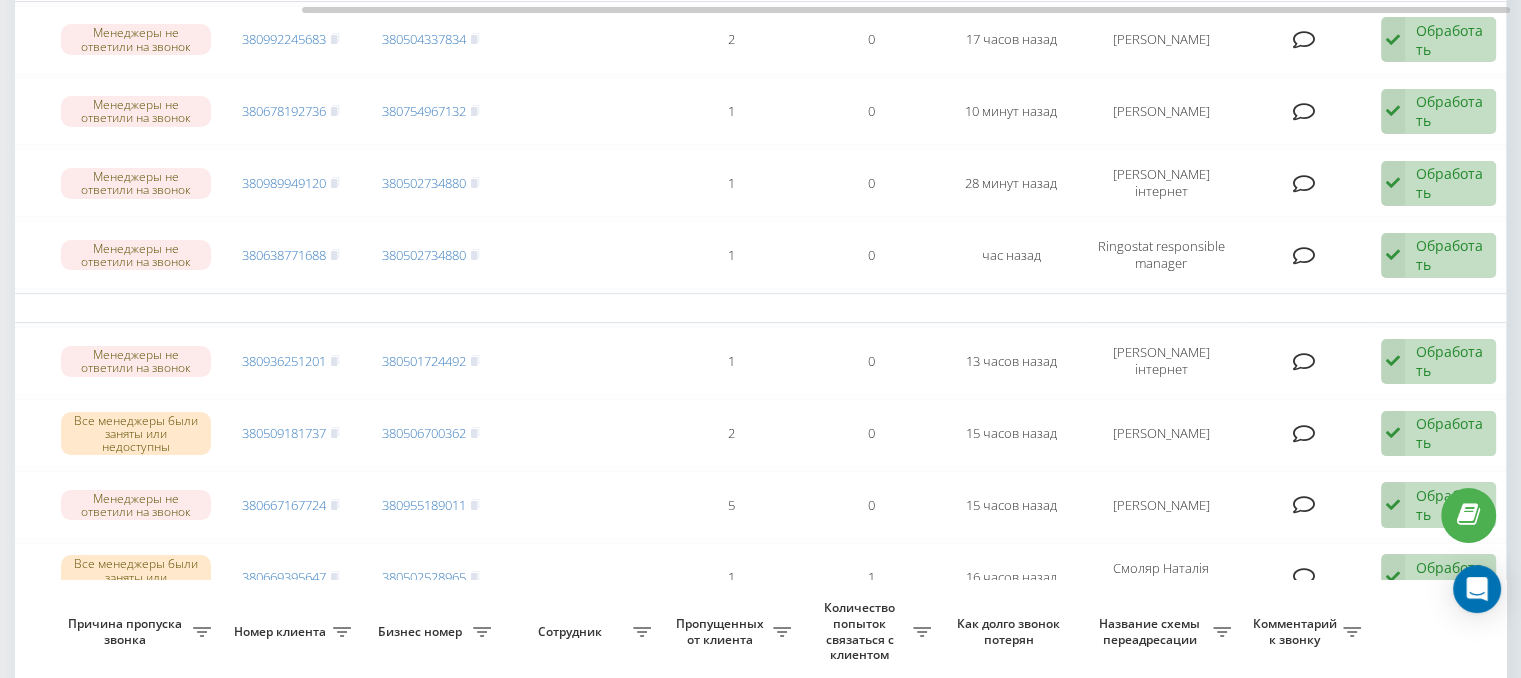 scroll, scrollTop: 0, scrollLeft: 0, axis: both 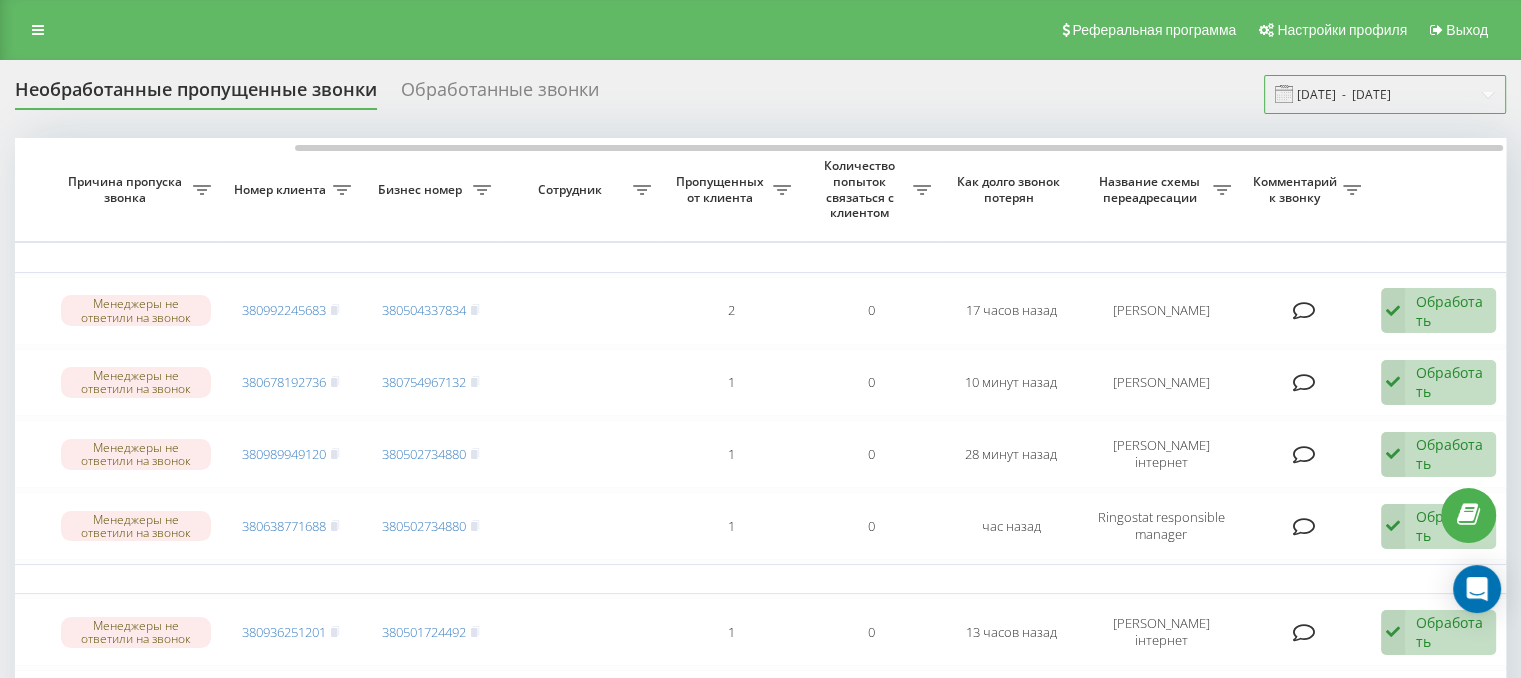 click on "[DATE]  -  [DATE]" at bounding box center (1385, 94) 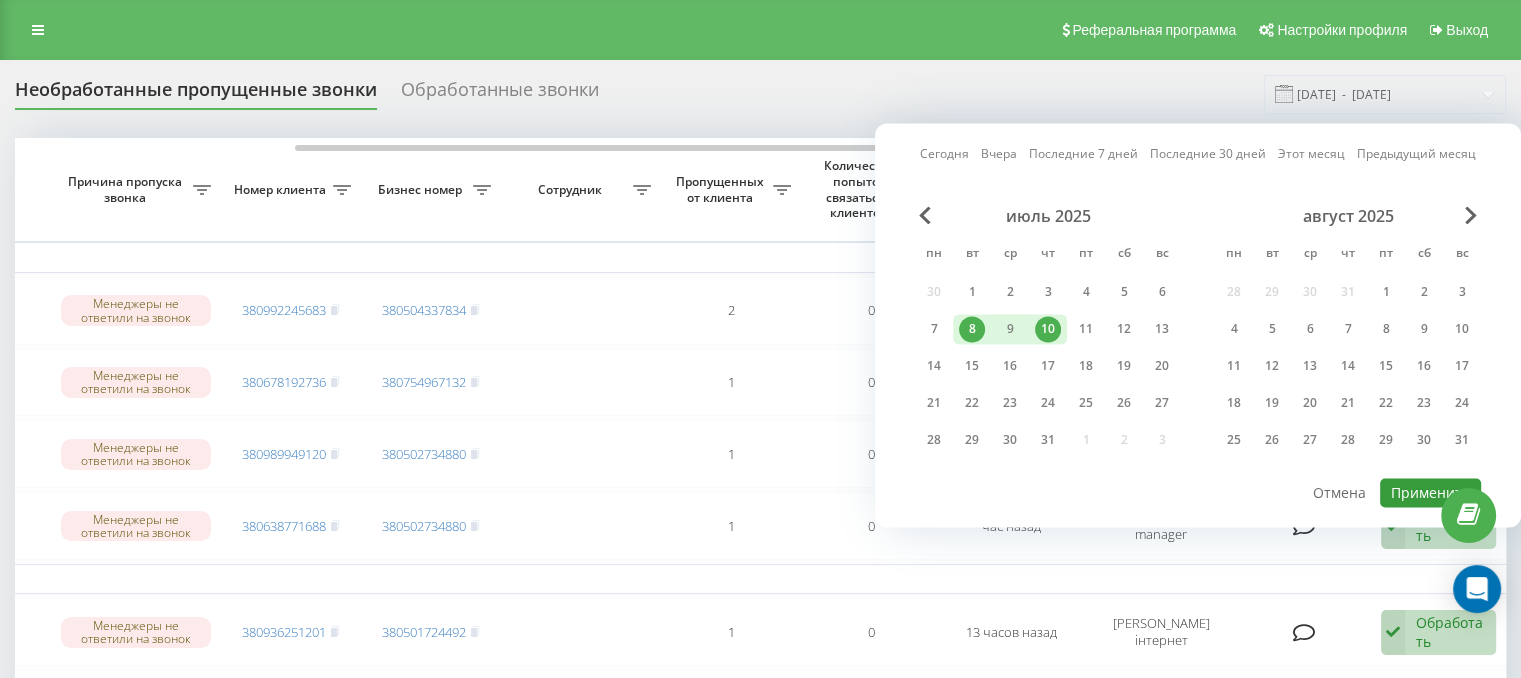 click on "Применить" at bounding box center (1430, 492) 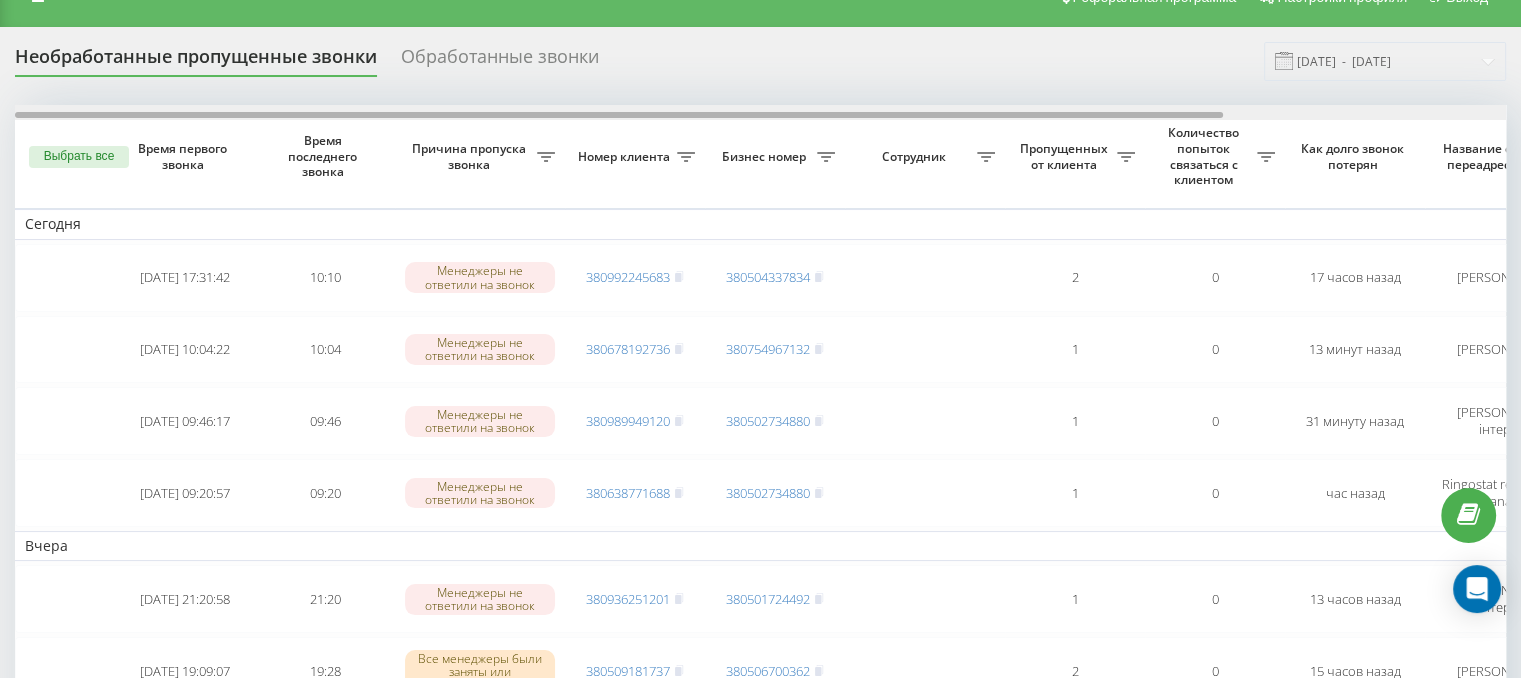 scroll, scrollTop: 0, scrollLeft: 0, axis: both 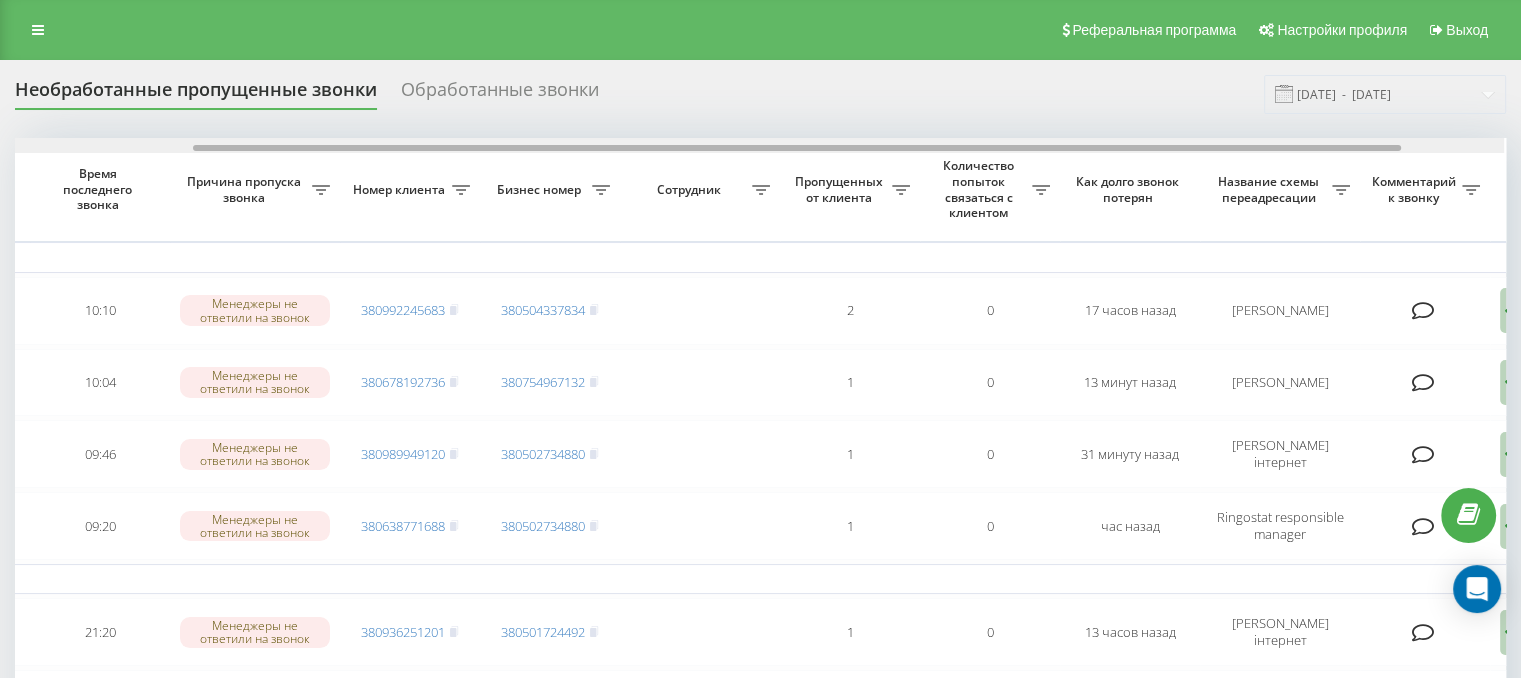 drag, startPoint x: 655, startPoint y: 145, endPoint x: 838, endPoint y: 147, distance: 183.01093 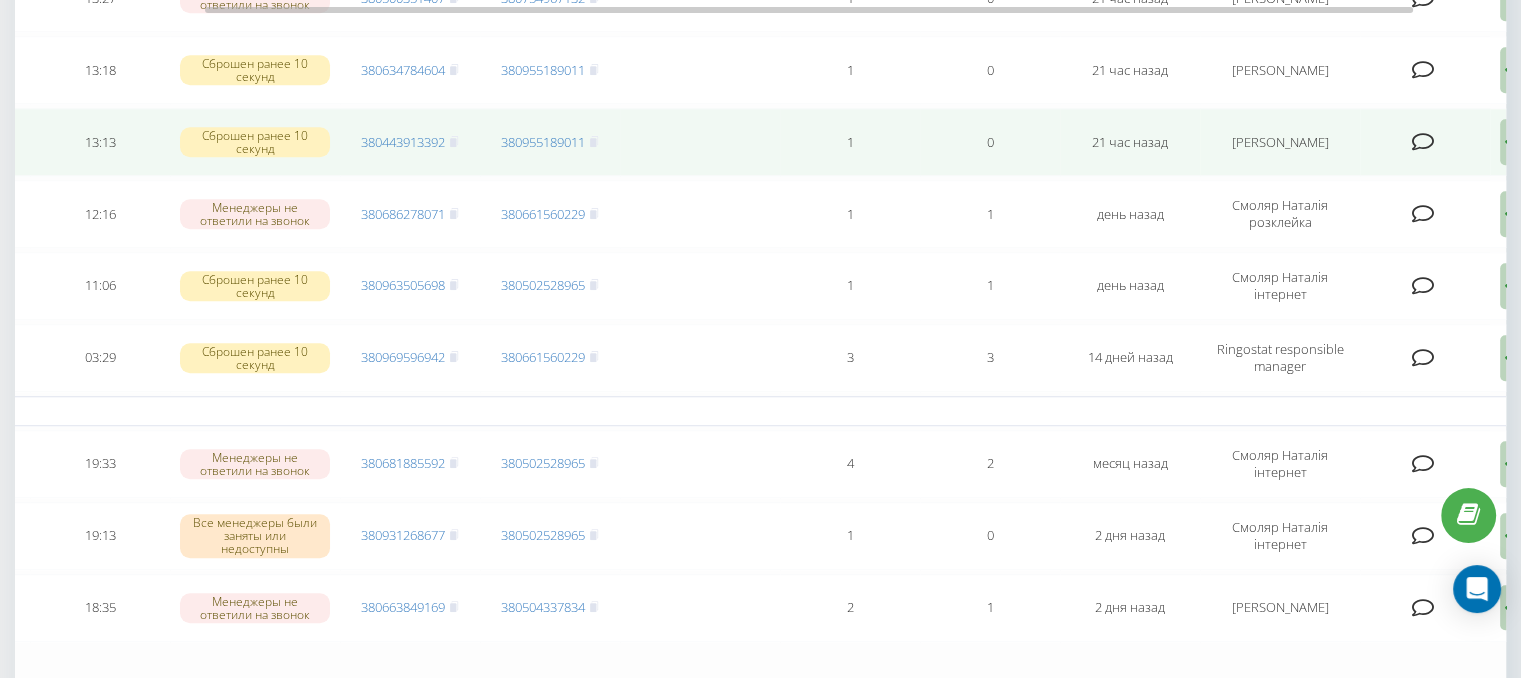 scroll, scrollTop: 1500, scrollLeft: 0, axis: vertical 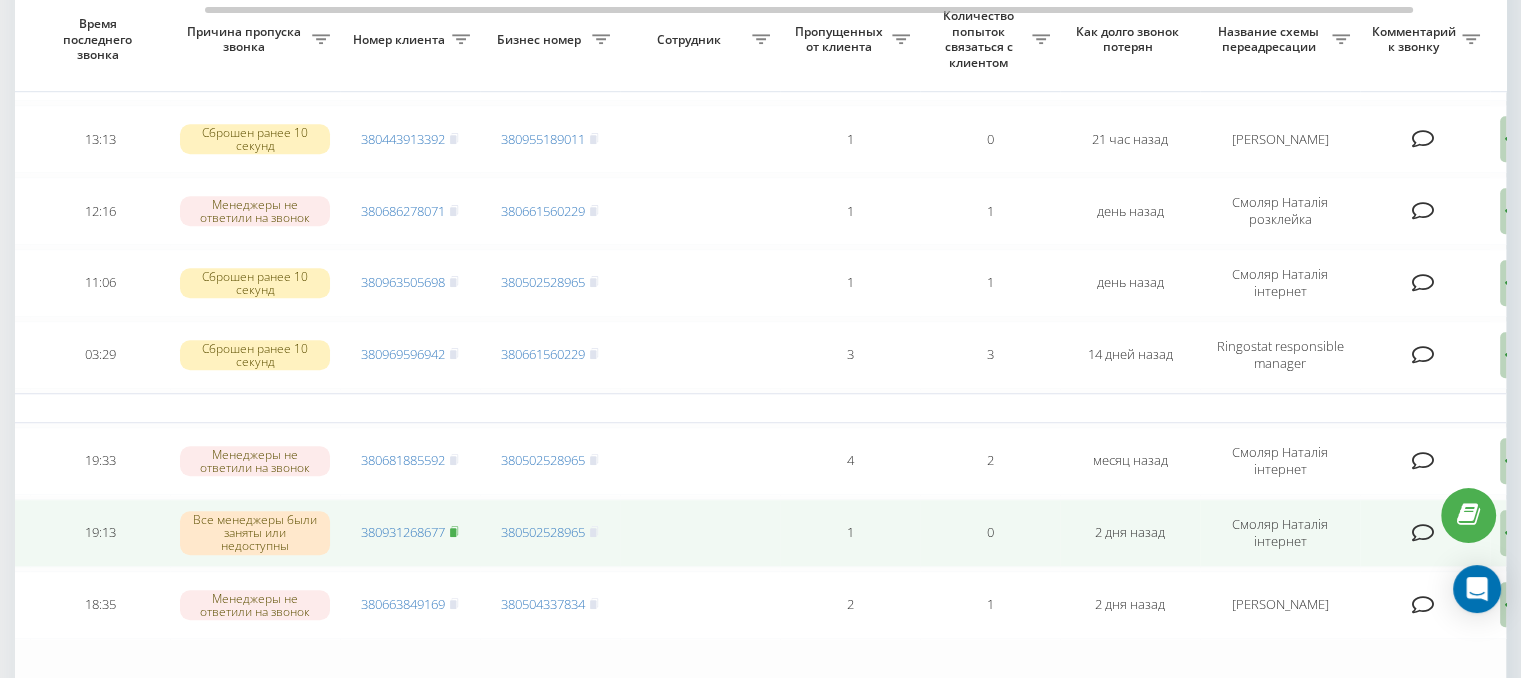 click 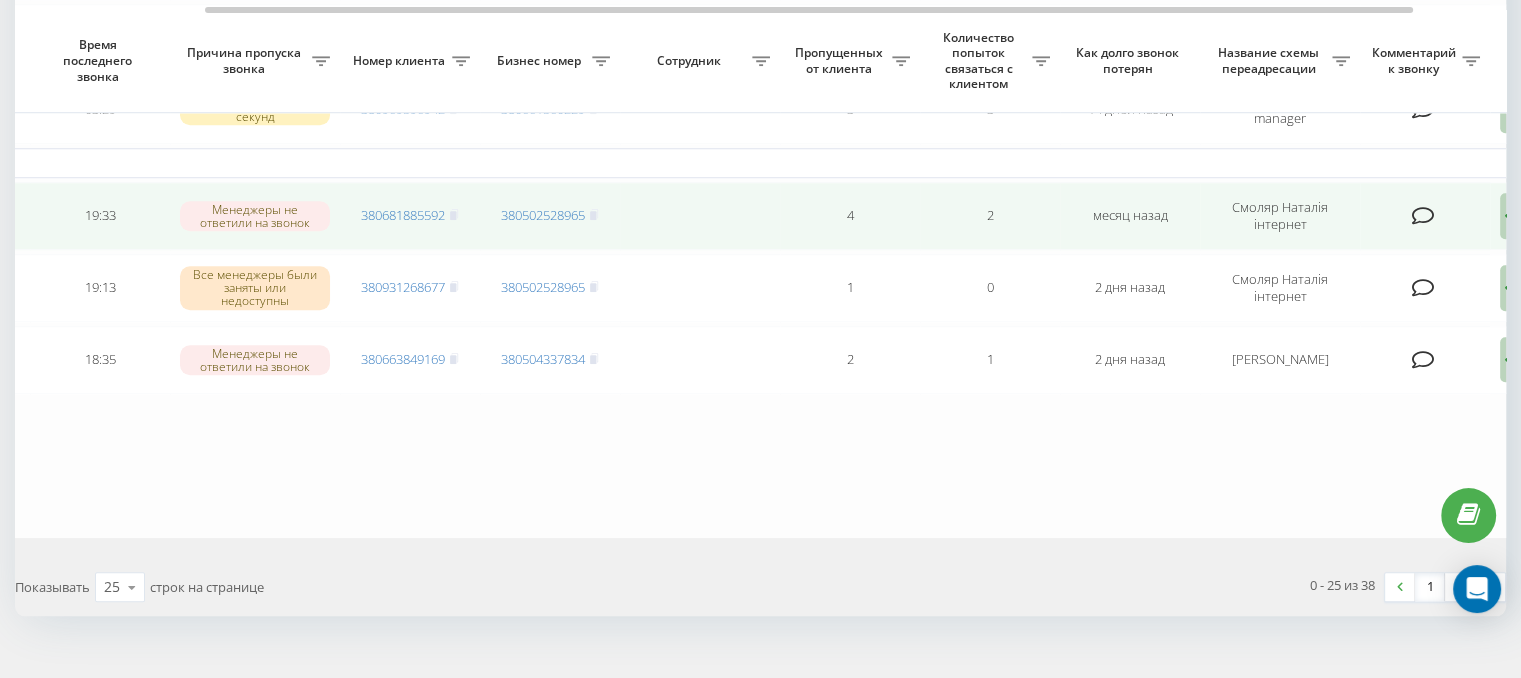 scroll, scrollTop: 1766, scrollLeft: 0, axis: vertical 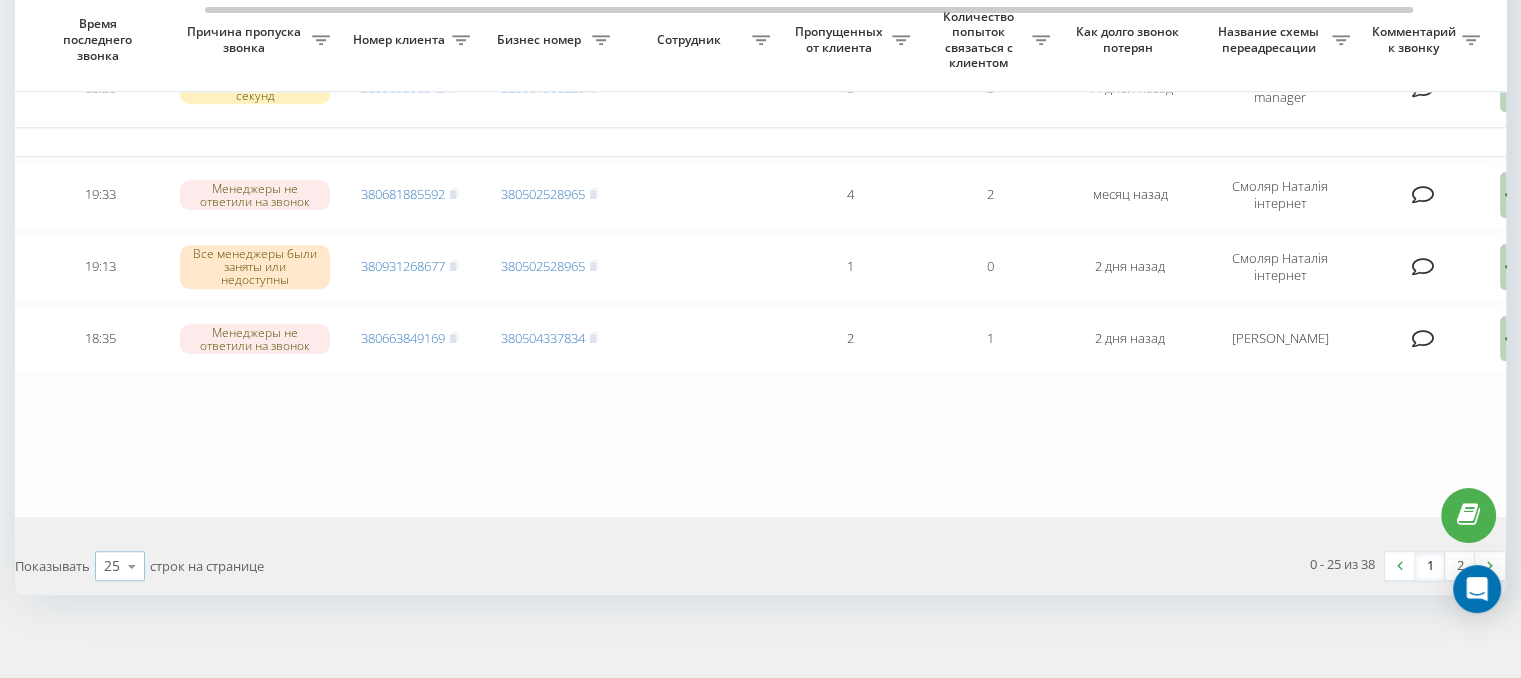click at bounding box center [132, 566] 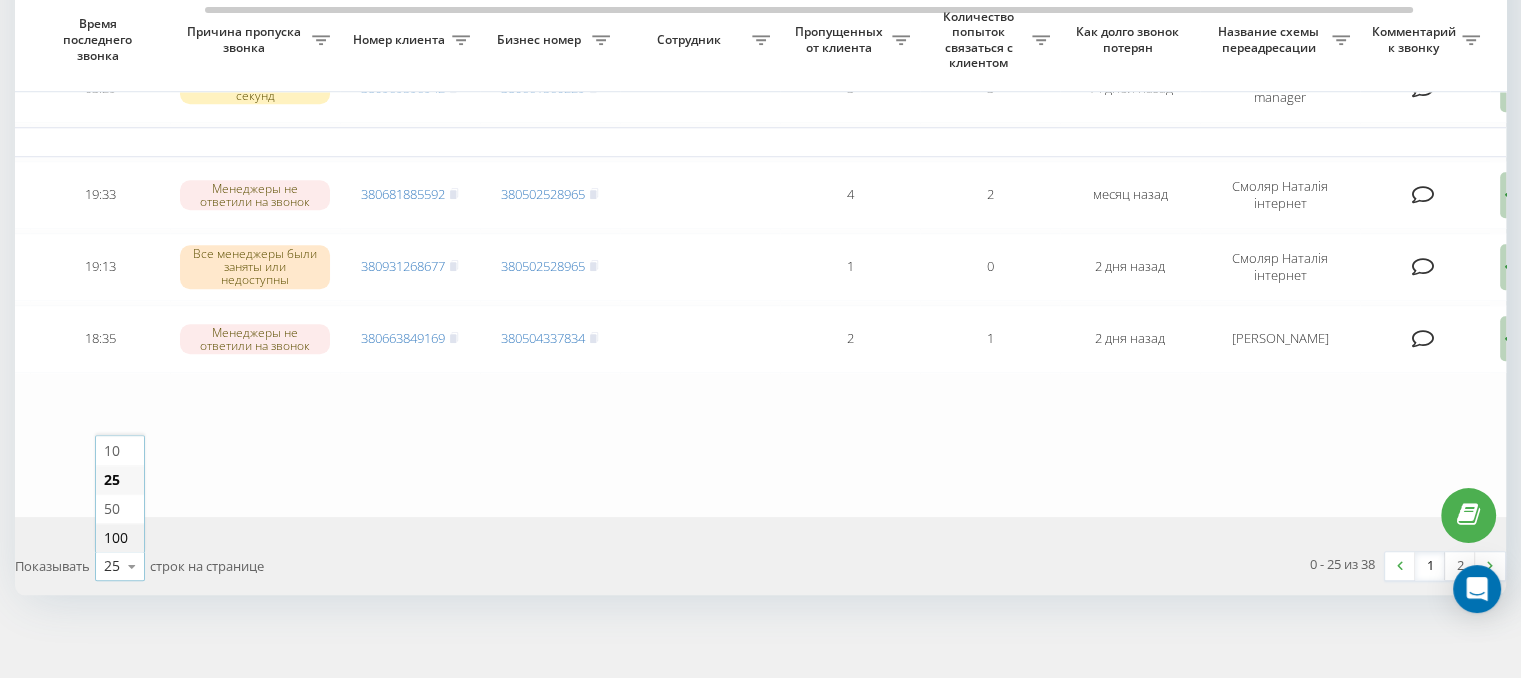 click on "100" at bounding box center [116, 537] 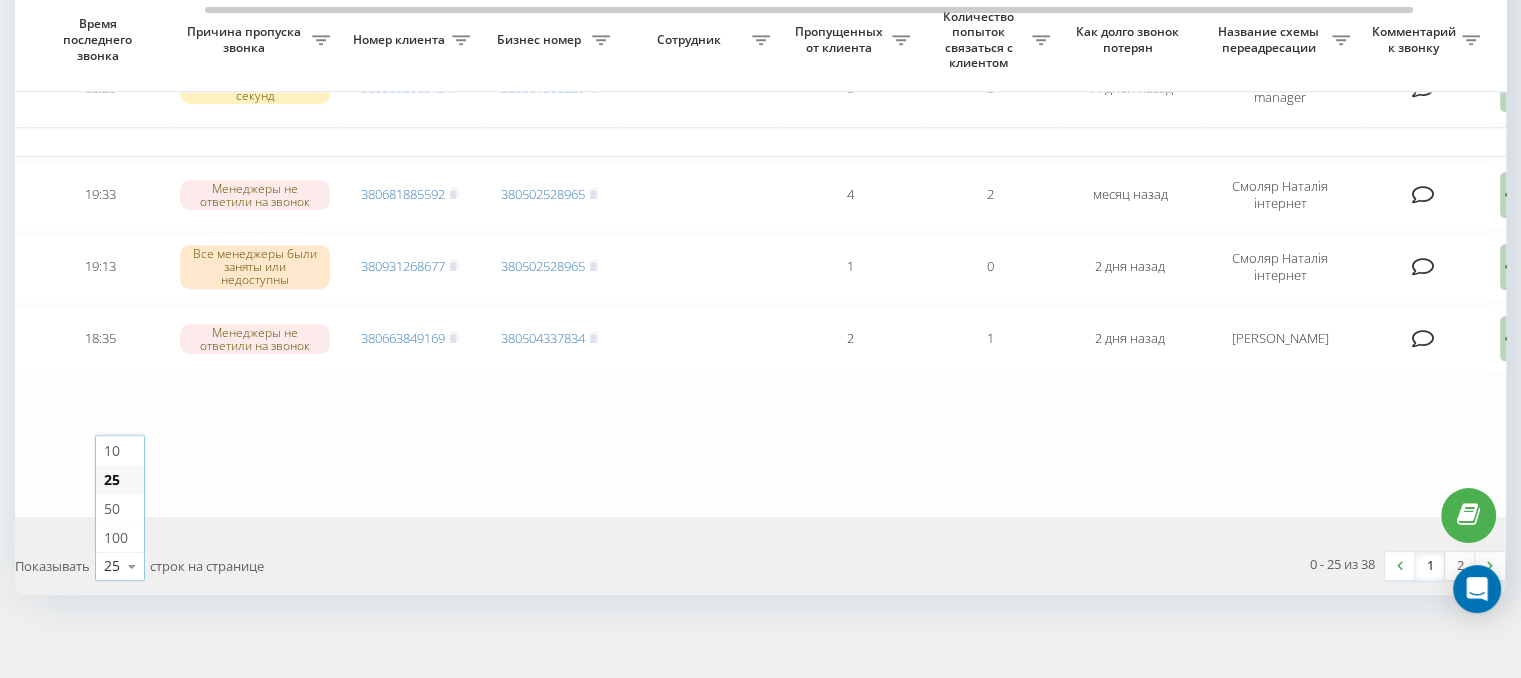 scroll, scrollTop: 0, scrollLeft: 0, axis: both 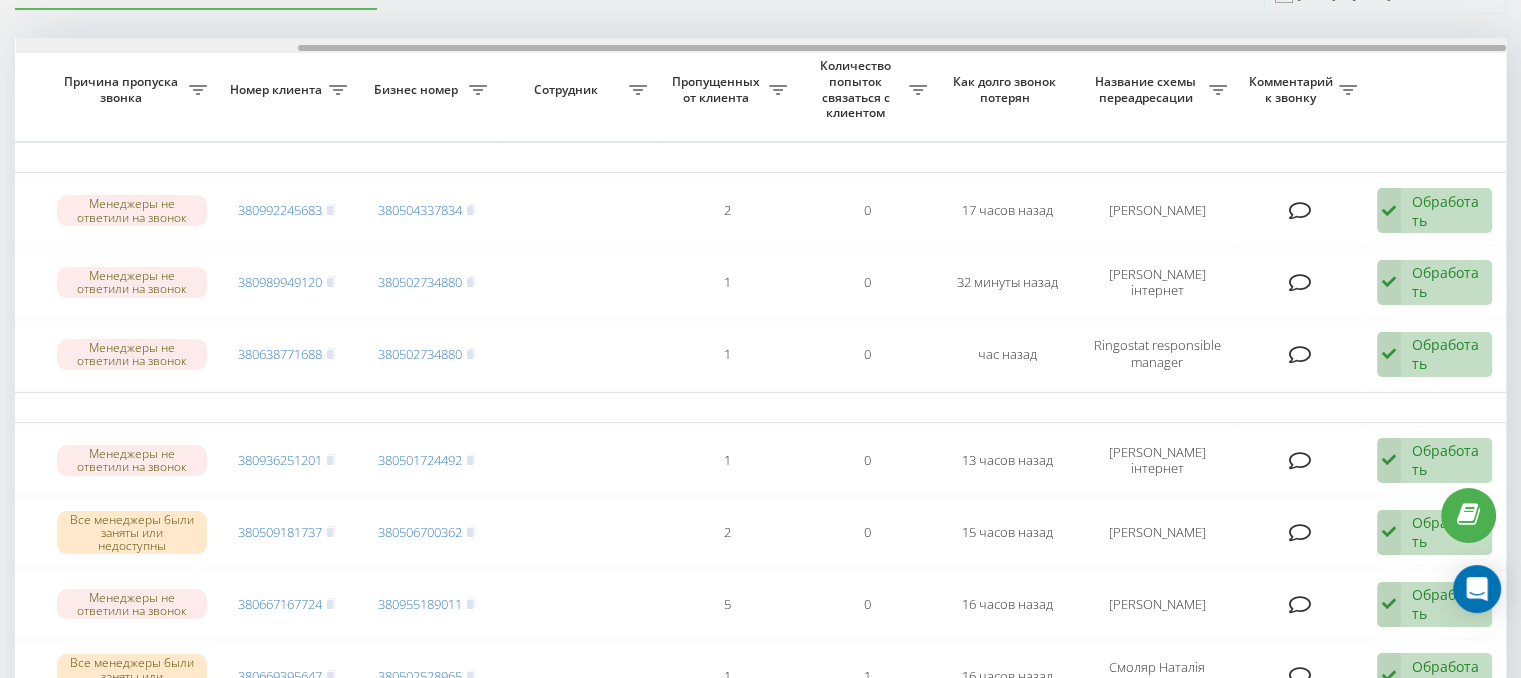 drag, startPoint x: 813, startPoint y: 44, endPoint x: 1001, endPoint y: 49, distance: 188.06648 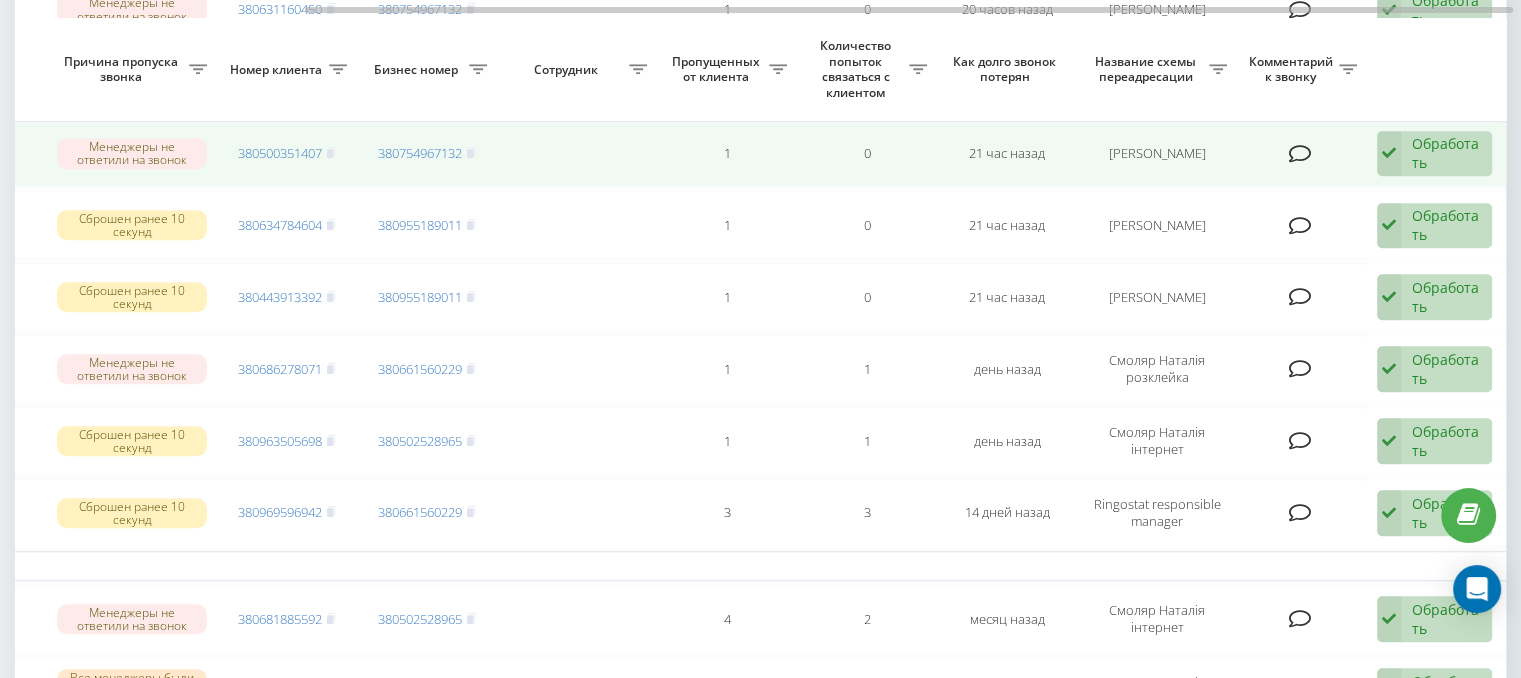 scroll, scrollTop: 1300, scrollLeft: 0, axis: vertical 